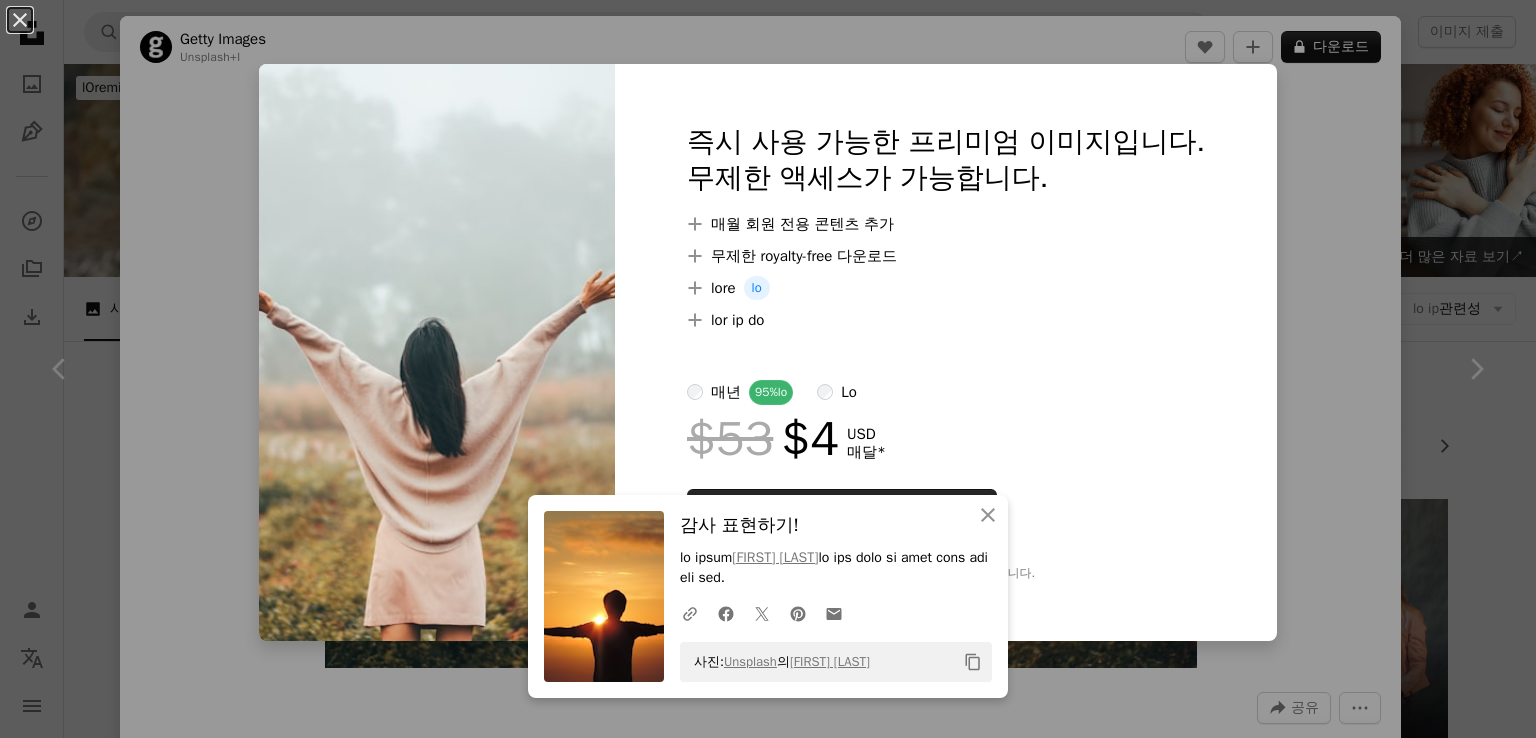 scroll, scrollTop: 1800, scrollLeft: 0, axis: vertical 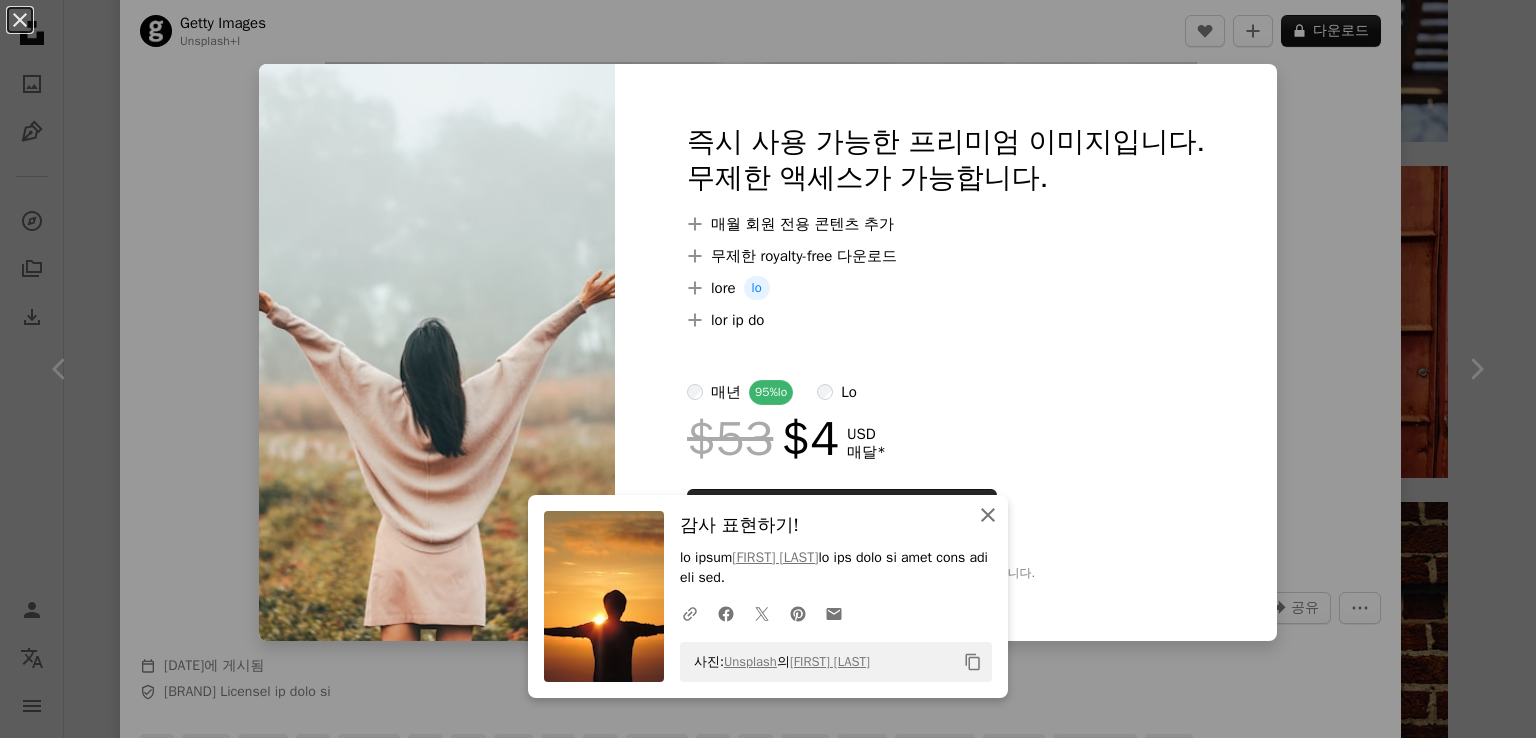 click on "An X shape" at bounding box center [988, 515] 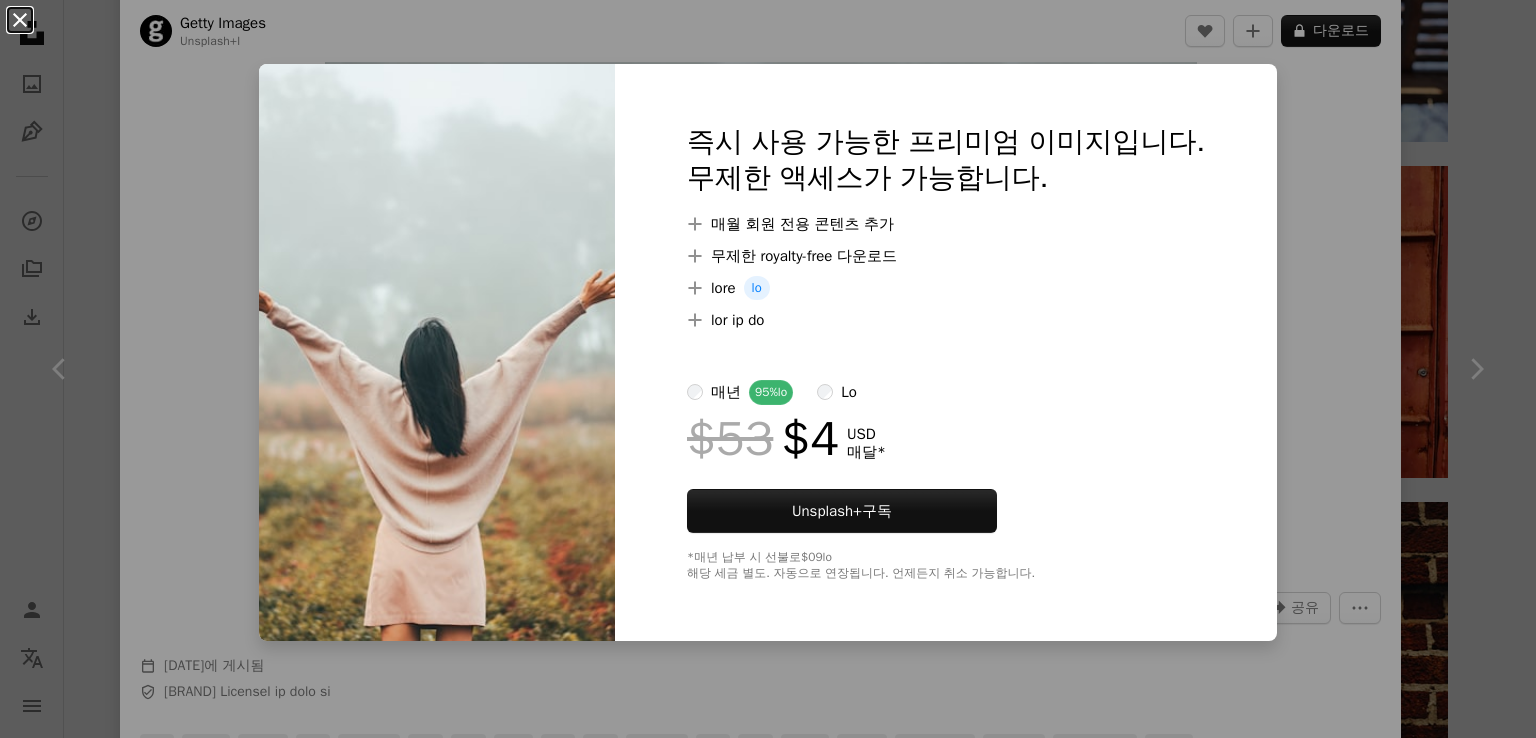 click on "An X shape" at bounding box center [20, 20] 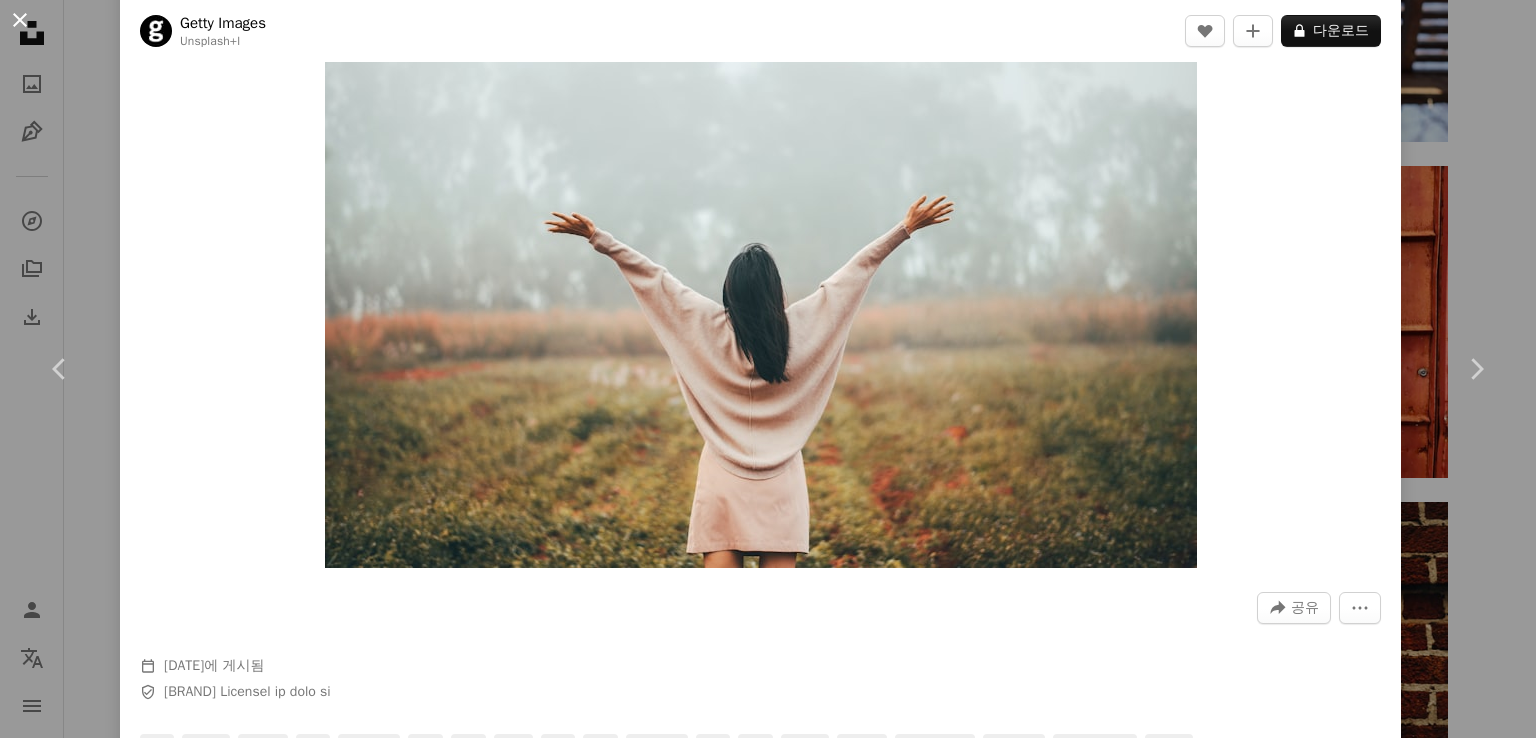 click on "An X shape" at bounding box center [20, 20] 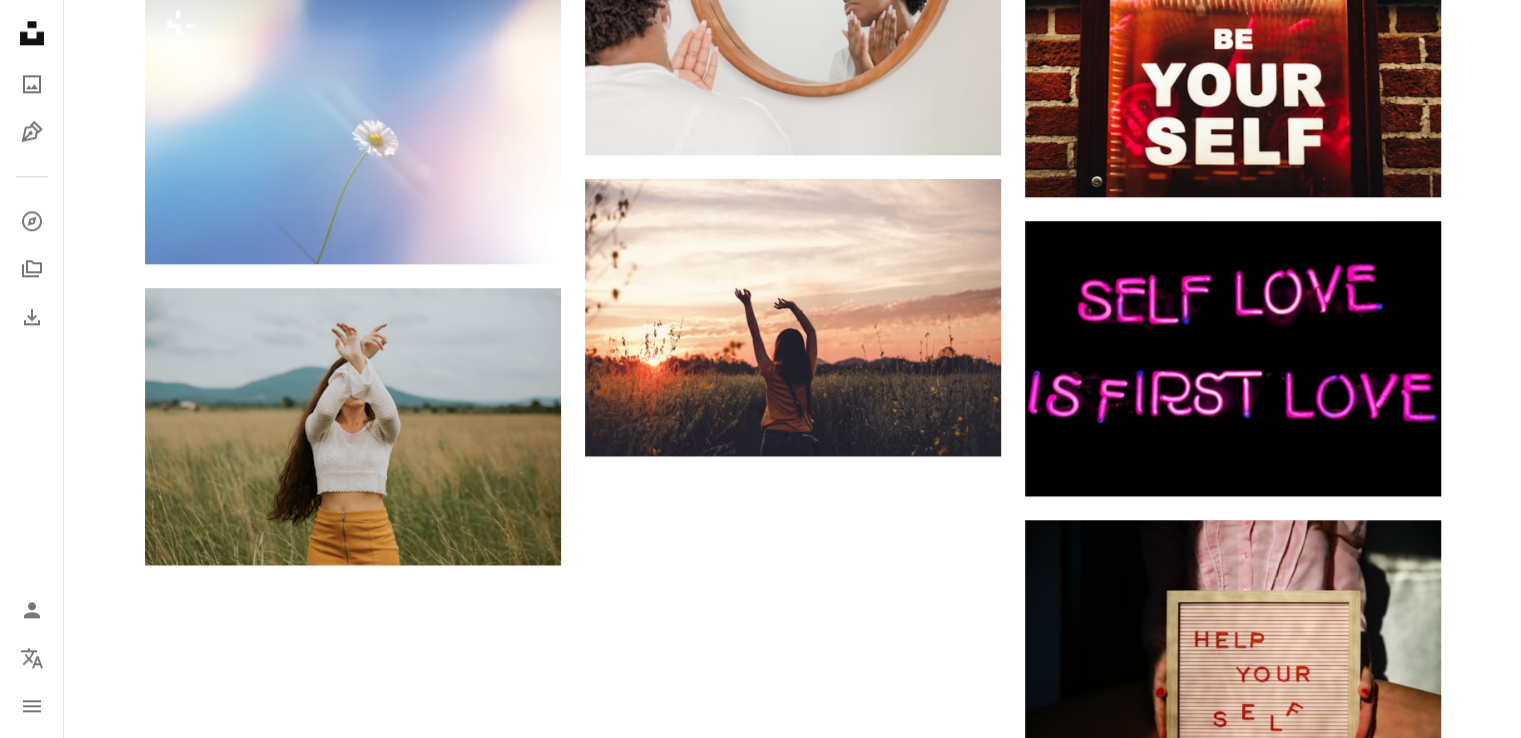 scroll, scrollTop: 2400, scrollLeft: 0, axis: vertical 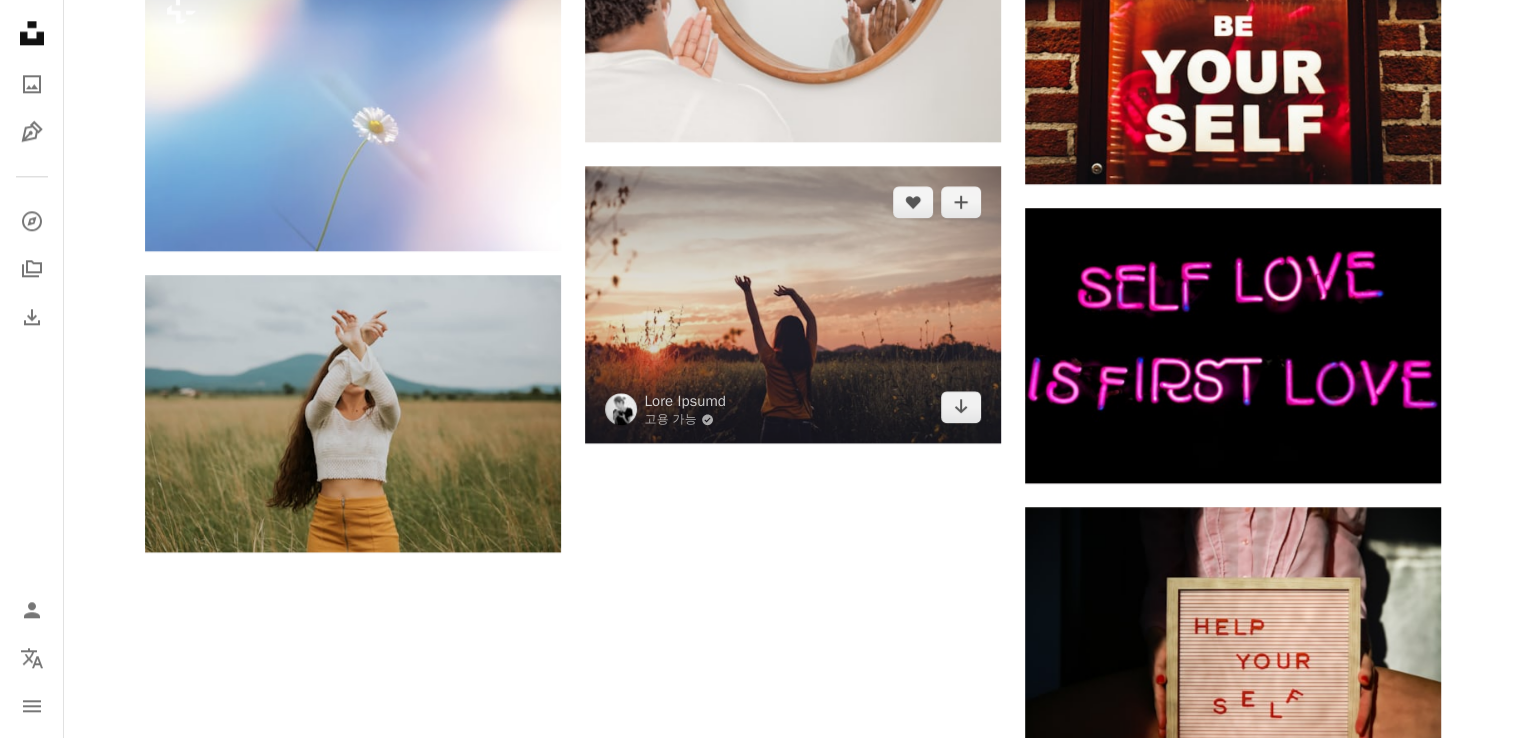 click at bounding box center (793, 304) 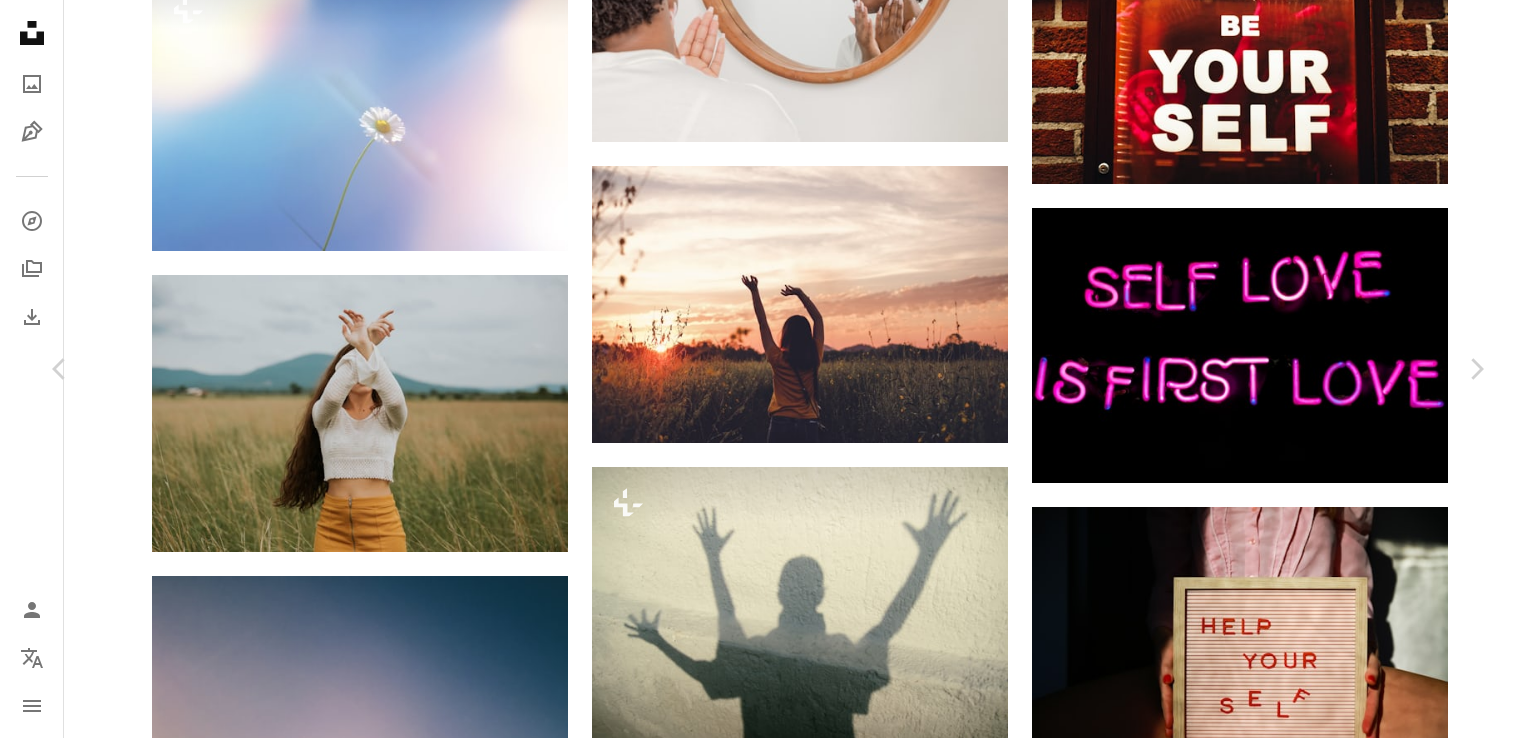 click on "무료 다운로드" at bounding box center [1290, 5192] 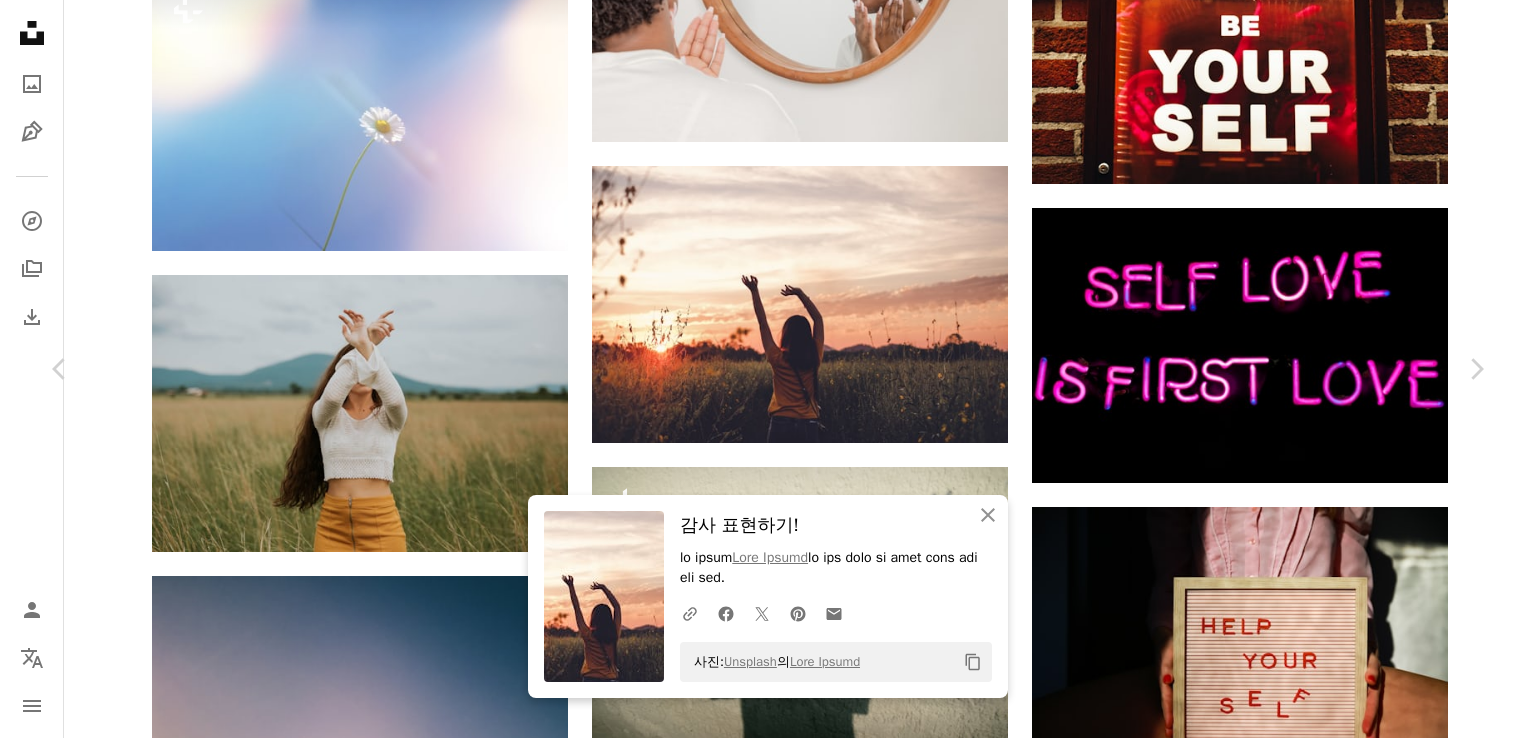 click on "An X shape" at bounding box center [20, 20] 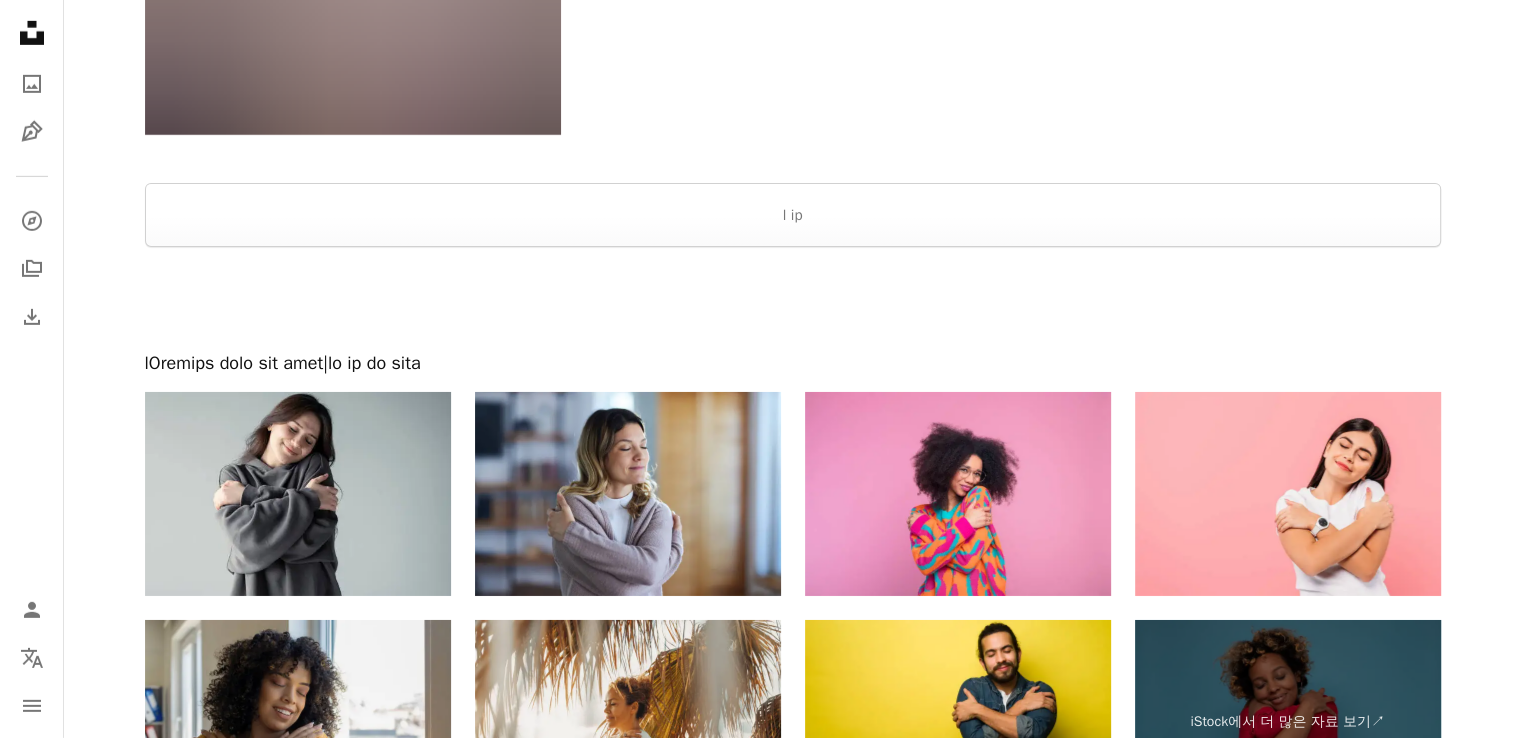 scroll, scrollTop: 6500, scrollLeft: 0, axis: vertical 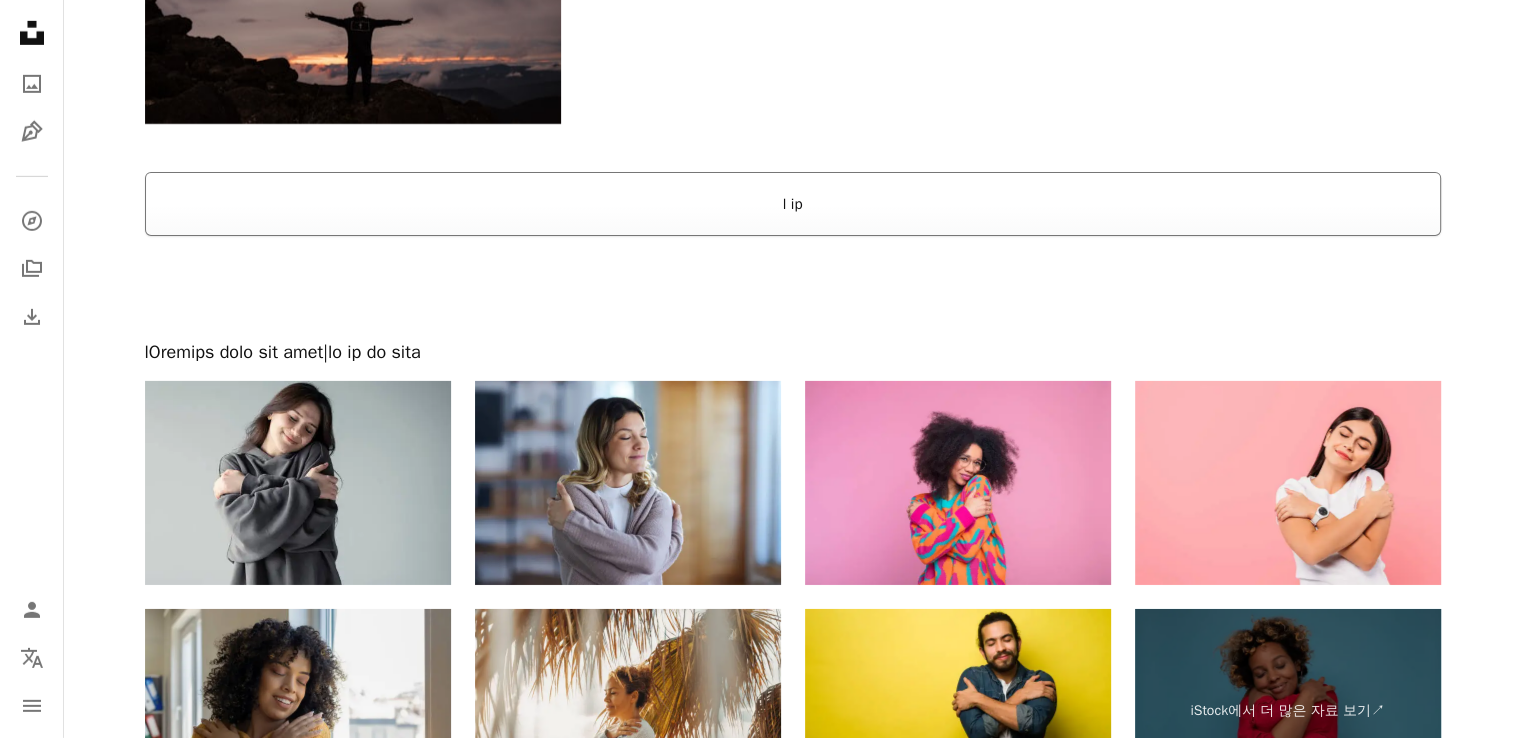 click on "l ip" at bounding box center [793, 204] 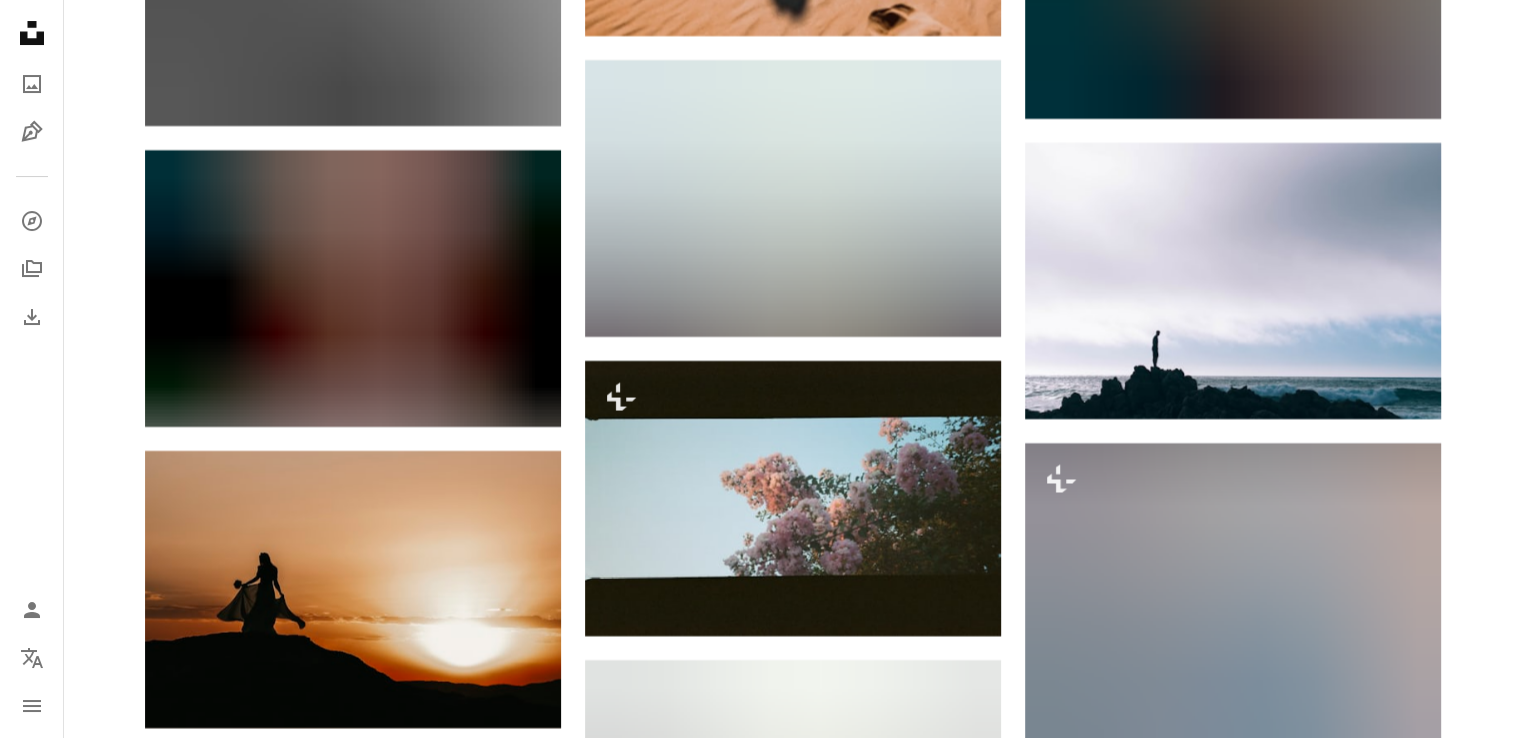 scroll, scrollTop: 15500, scrollLeft: 0, axis: vertical 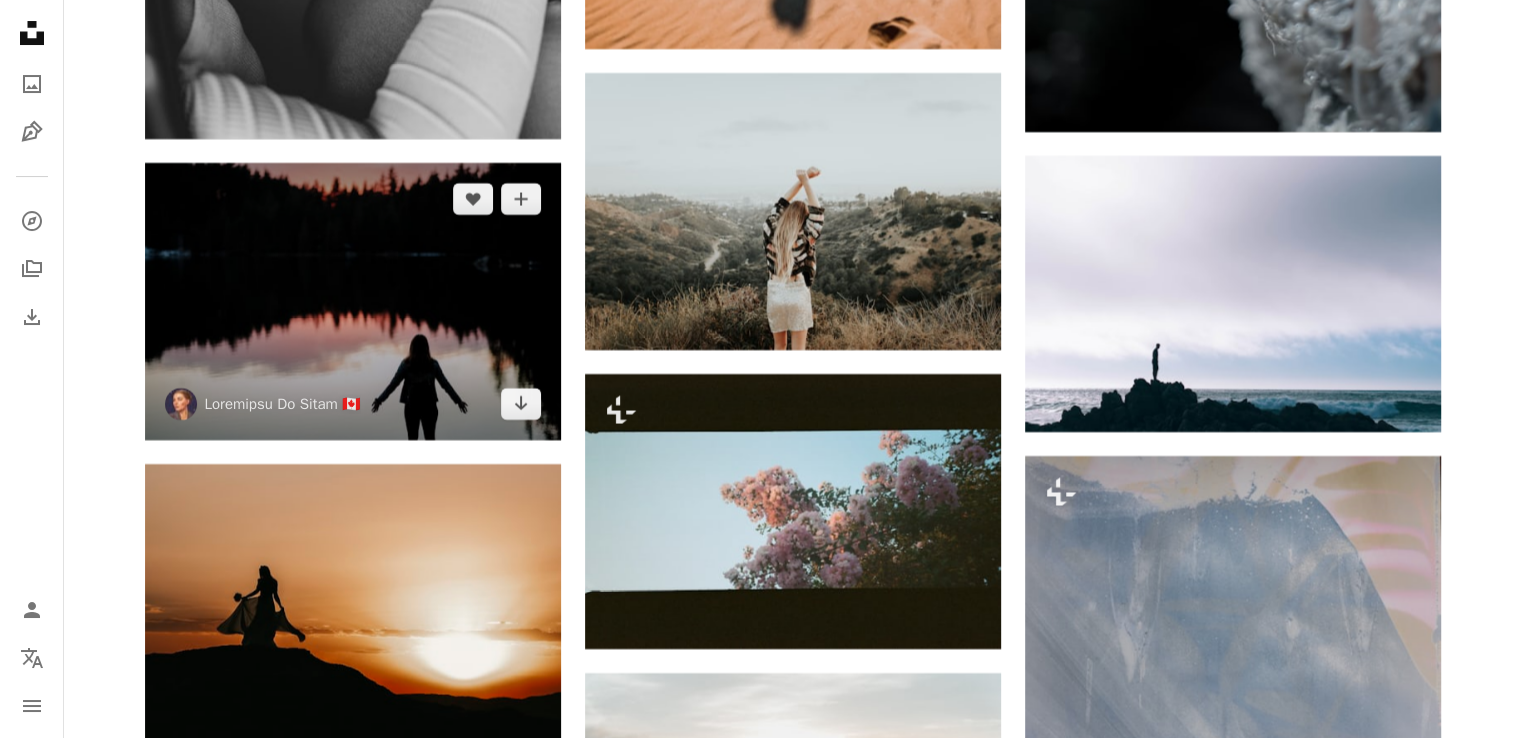 click at bounding box center (353, 301) 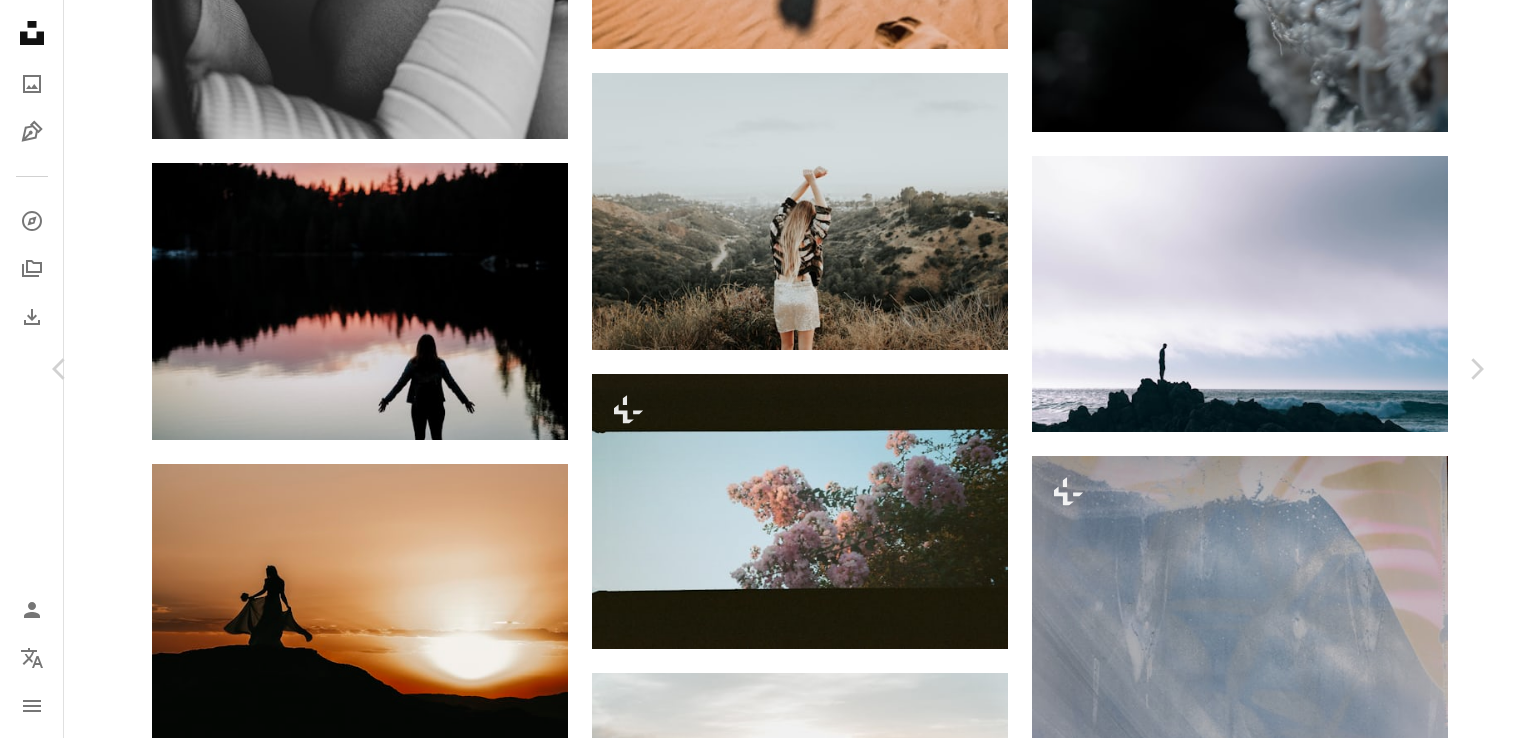 click on "무료 다운로드" at bounding box center (1290, 4608) 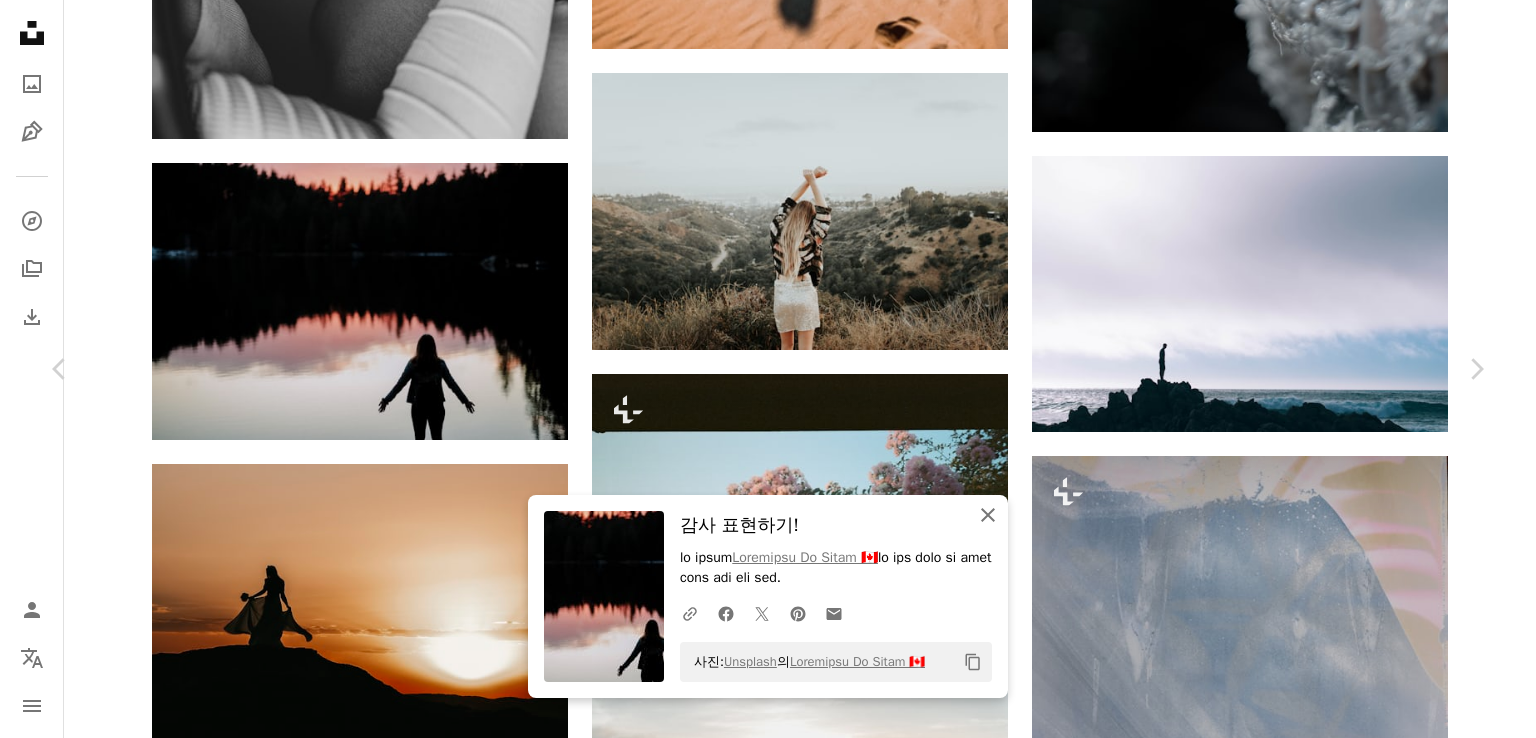 click on "An X shape" at bounding box center [988, 515] 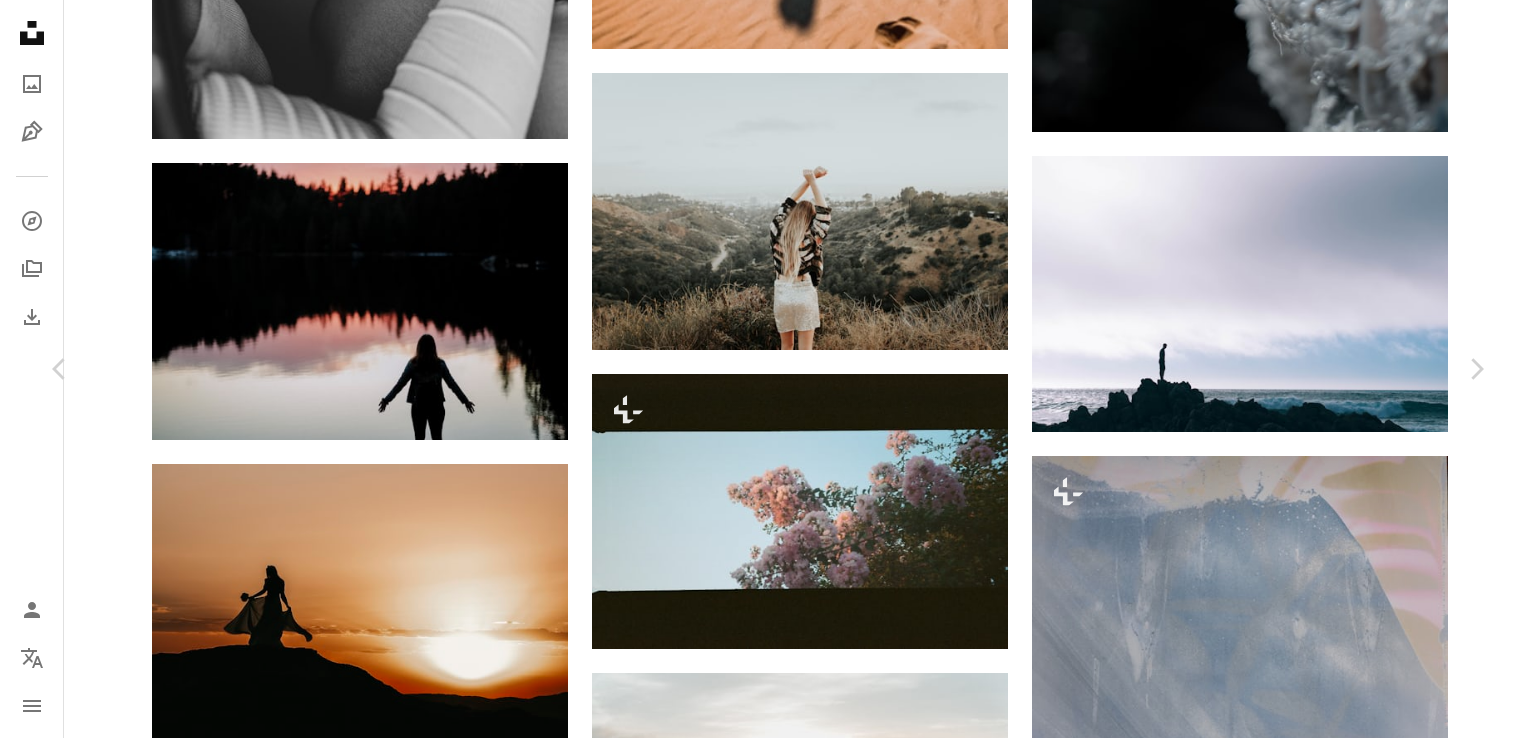 click on "An X shape" at bounding box center [20, 20] 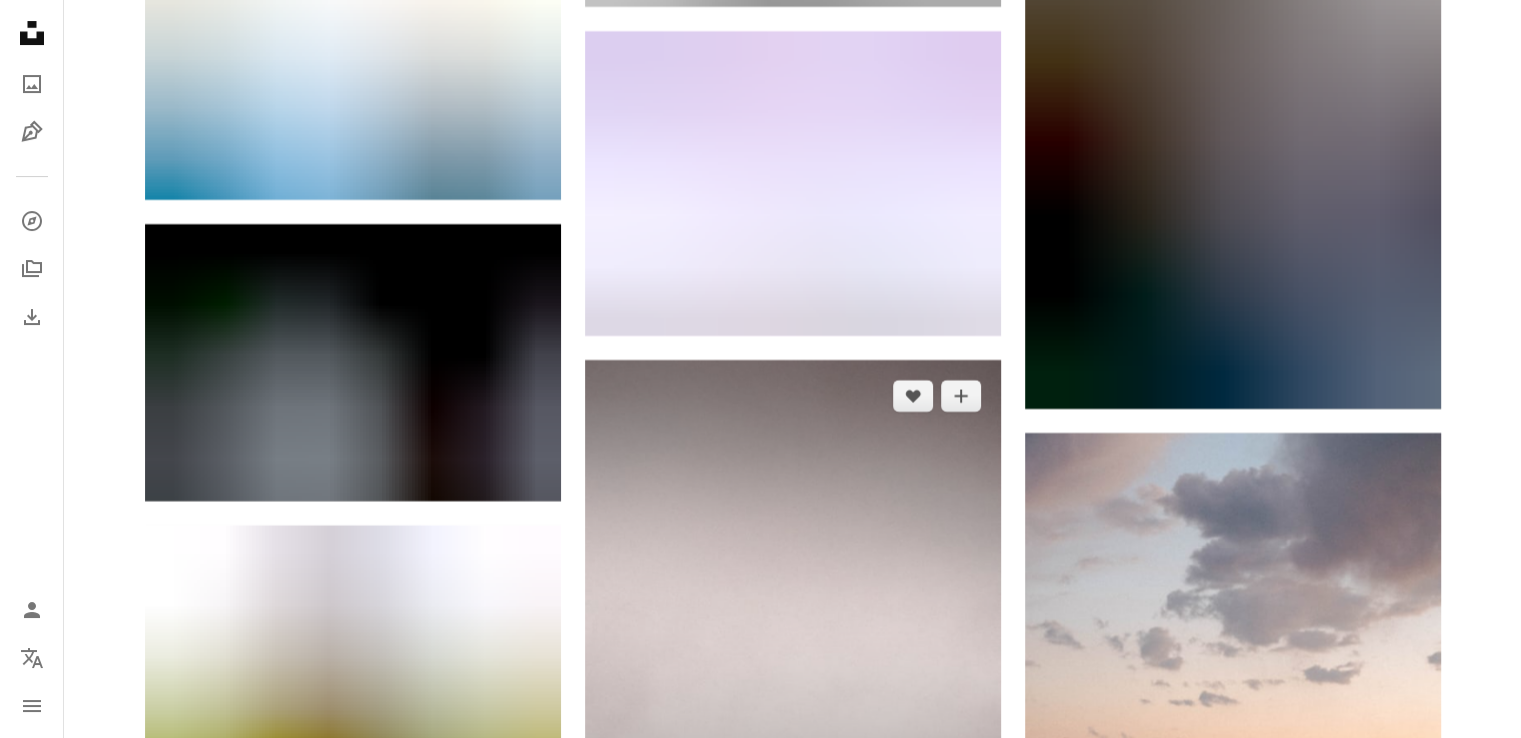 scroll, scrollTop: 38300, scrollLeft: 0, axis: vertical 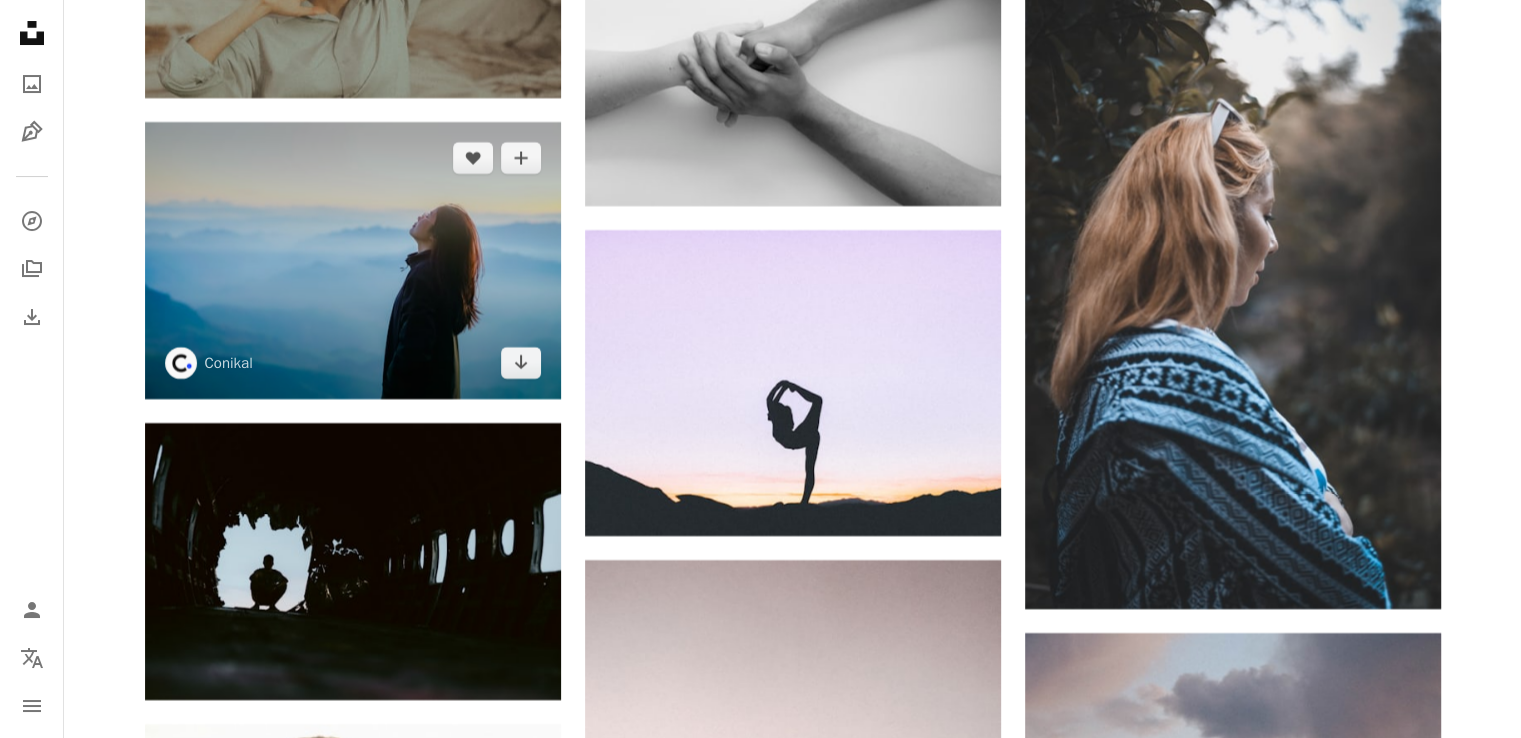 click at bounding box center (353, 260) 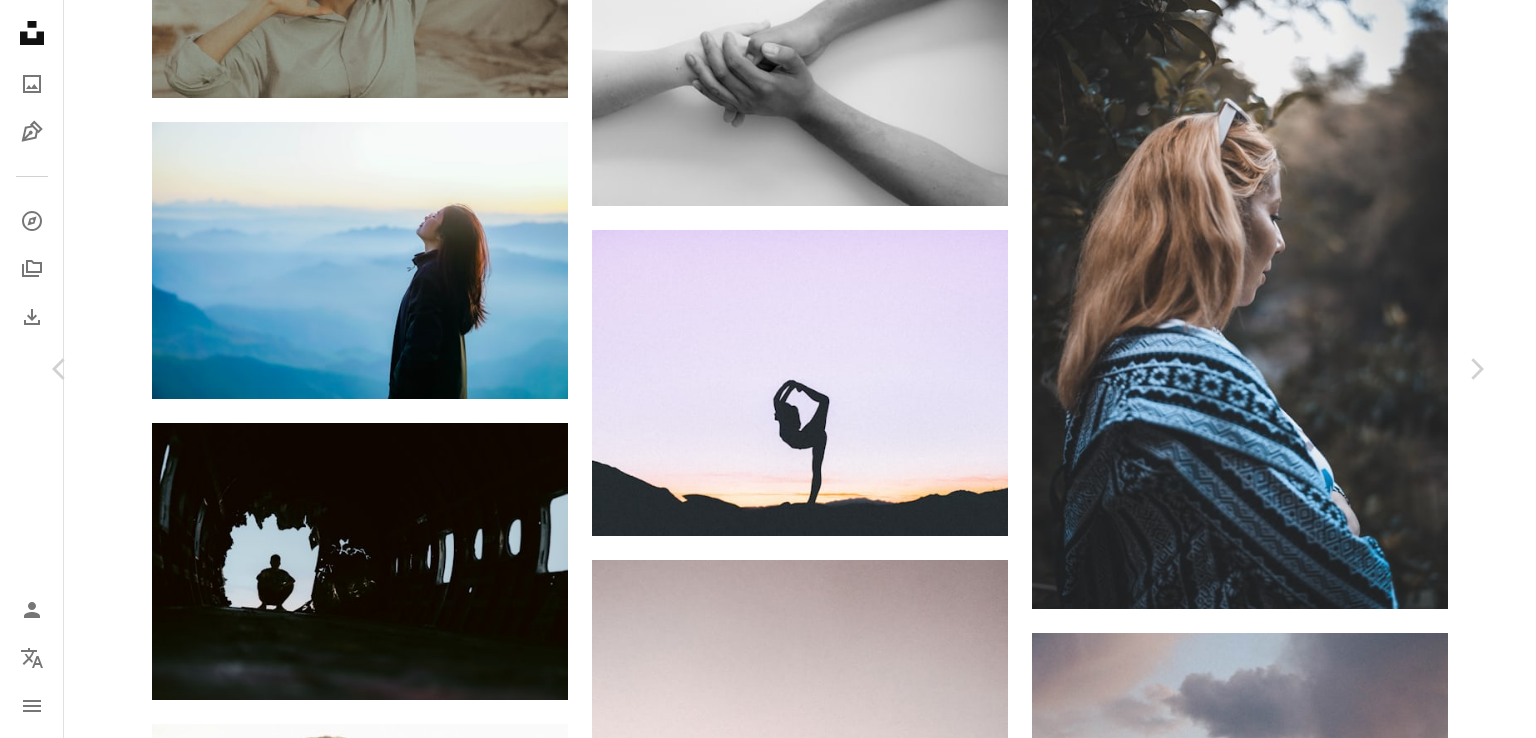 click on "An X shape" at bounding box center [20, 20] 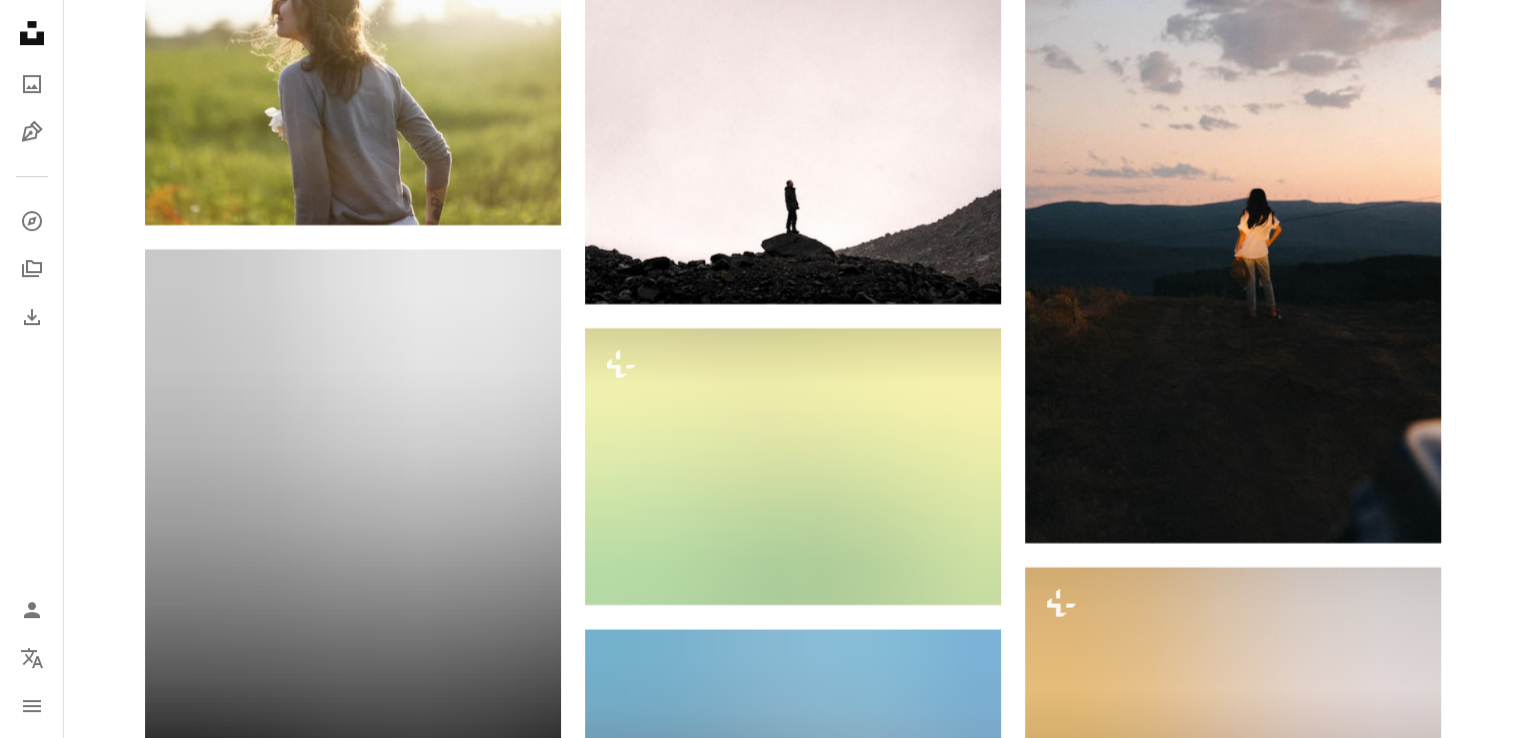 scroll, scrollTop: 39100, scrollLeft: 0, axis: vertical 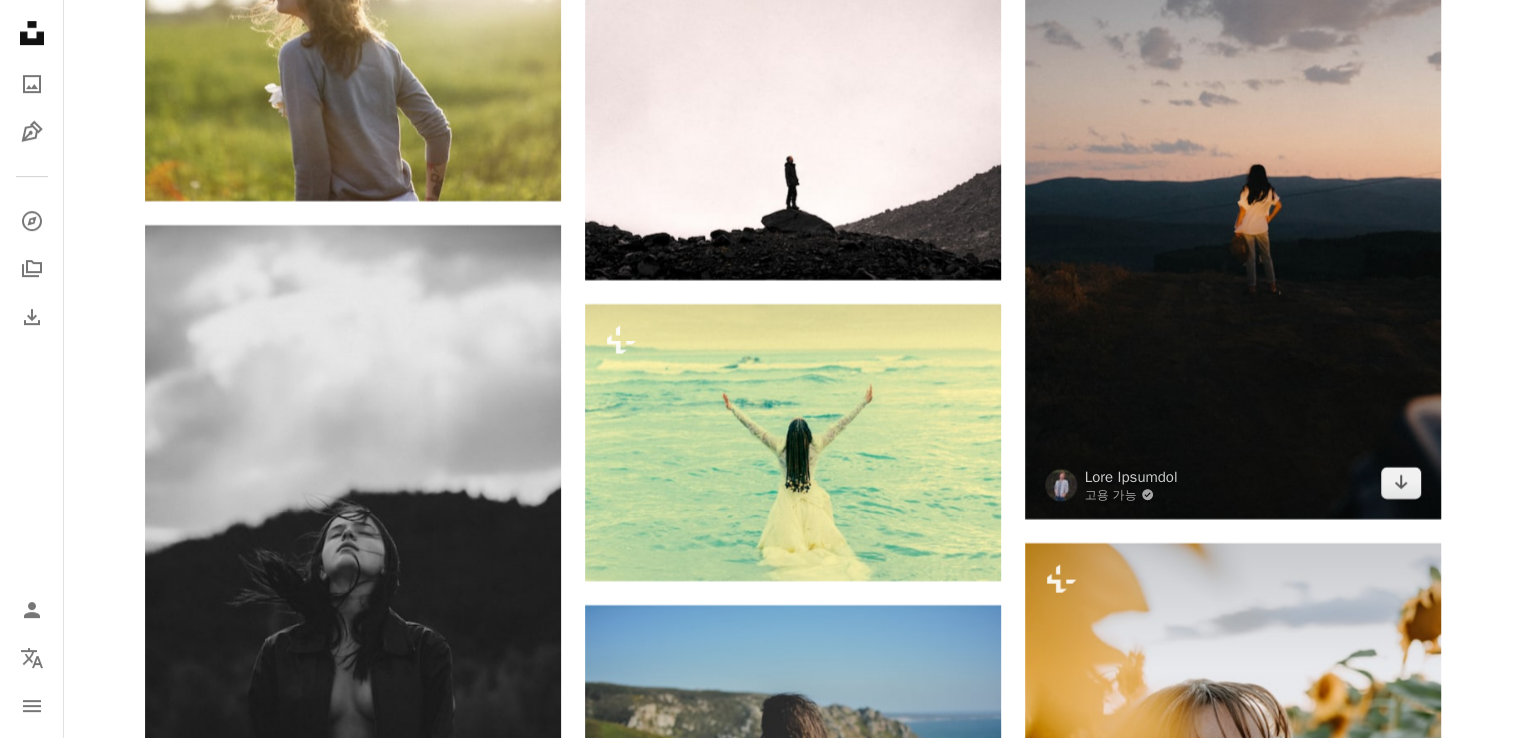 click at bounding box center [1233, 176] 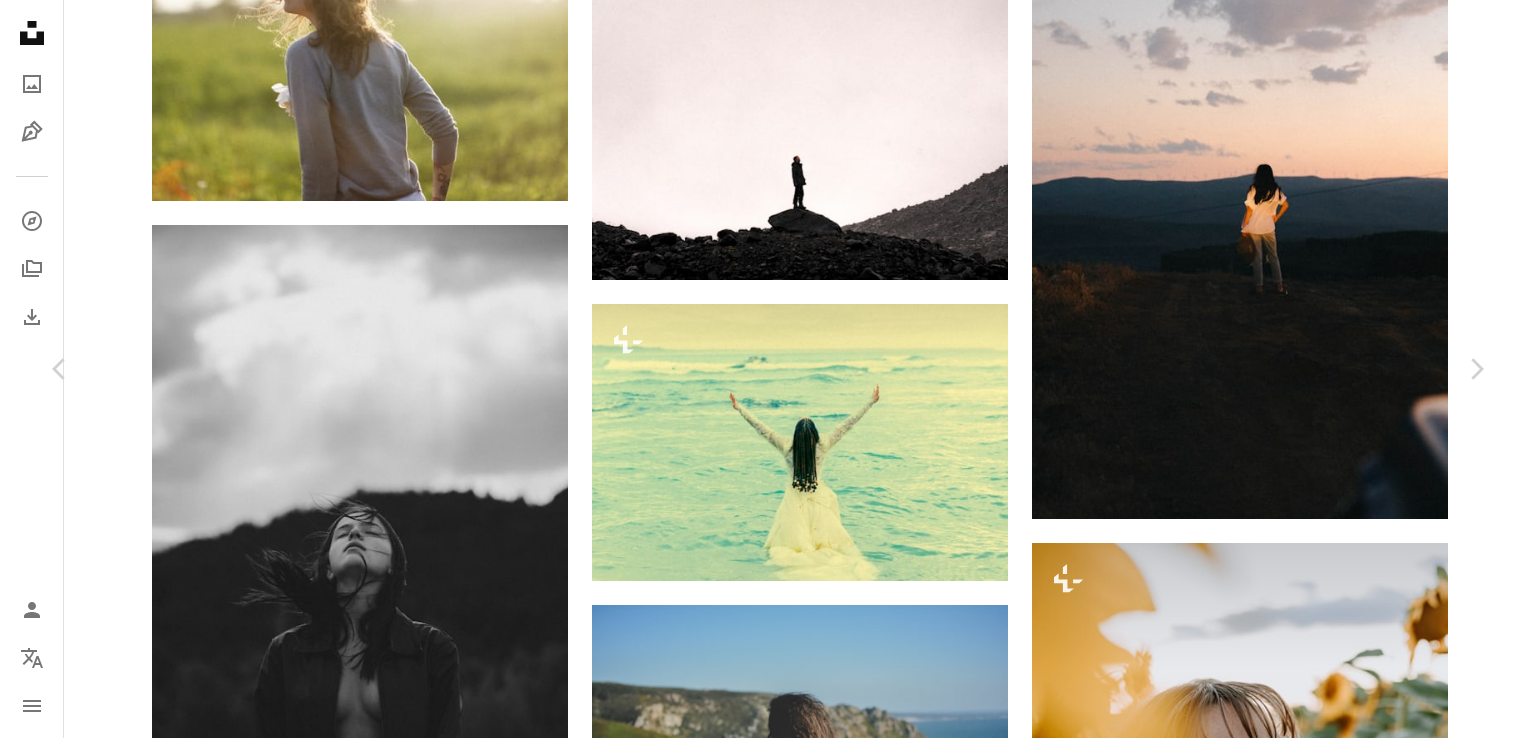 click on "An X shape" at bounding box center [20, 20] 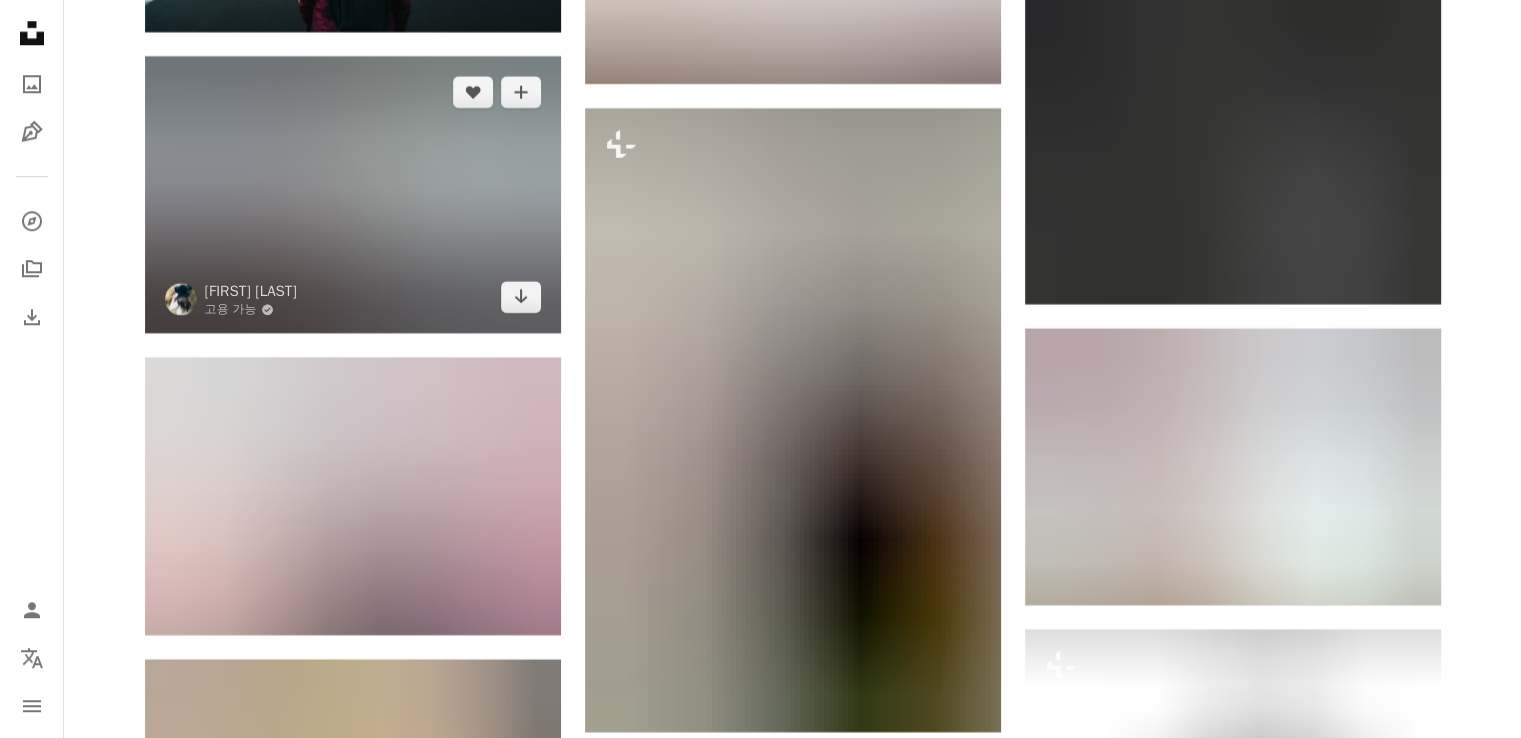scroll, scrollTop: 62800, scrollLeft: 0, axis: vertical 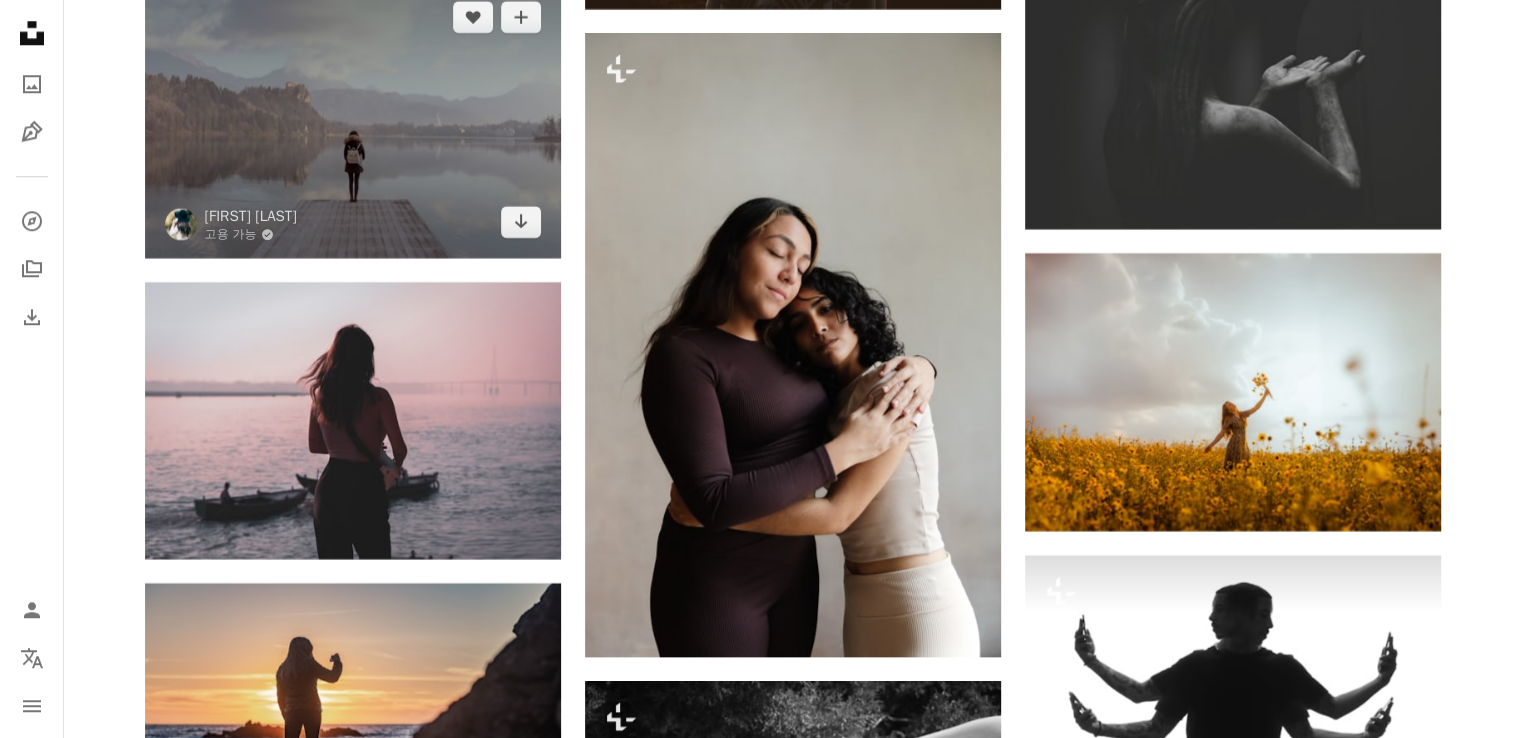 click at bounding box center (353, 119) 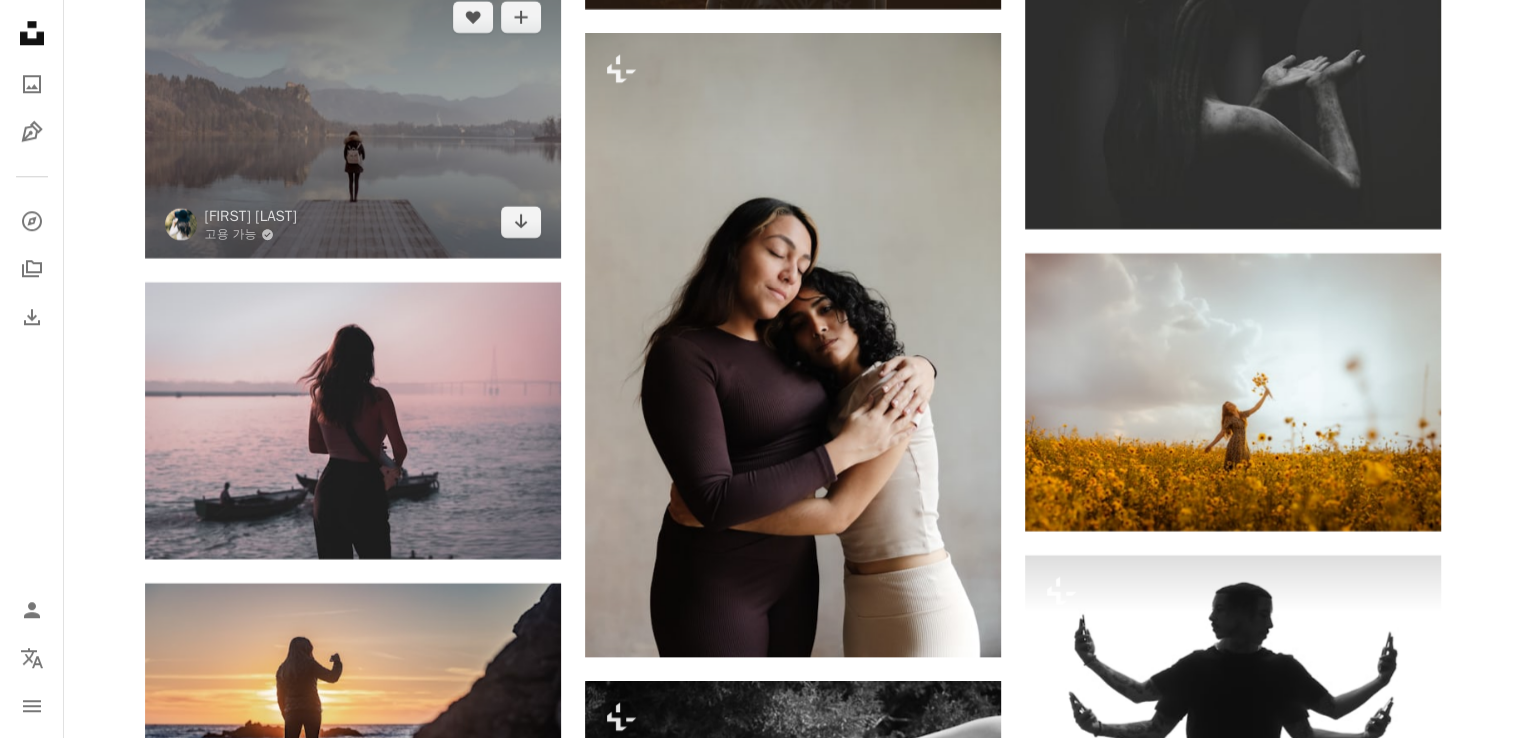 click at bounding box center [353, 119] 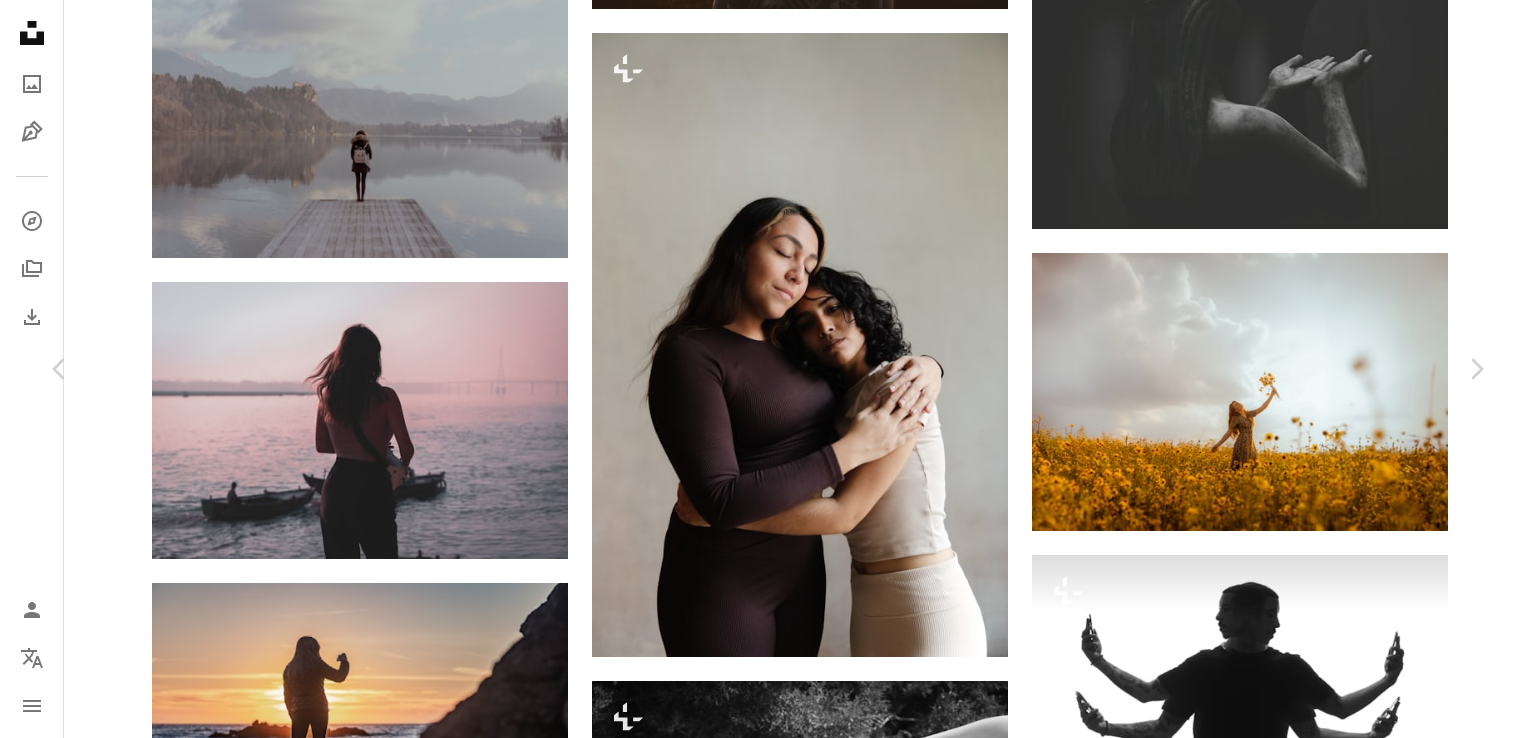 click on "무료 다운로드" at bounding box center [1290, 4876] 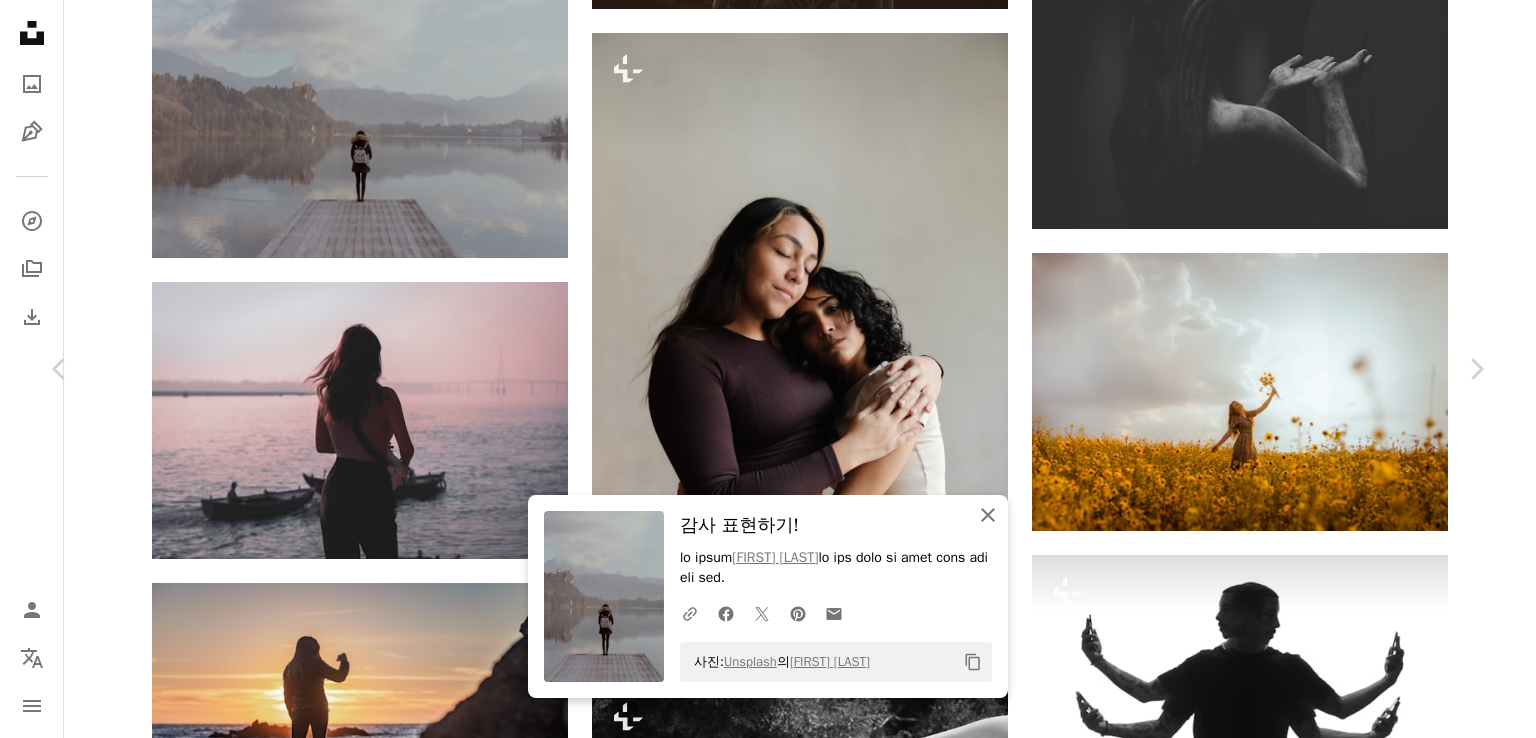 drag, startPoint x: 972, startPoint y: 501, endPoint x: 984, endPoint y: 489, distance: 16.970562 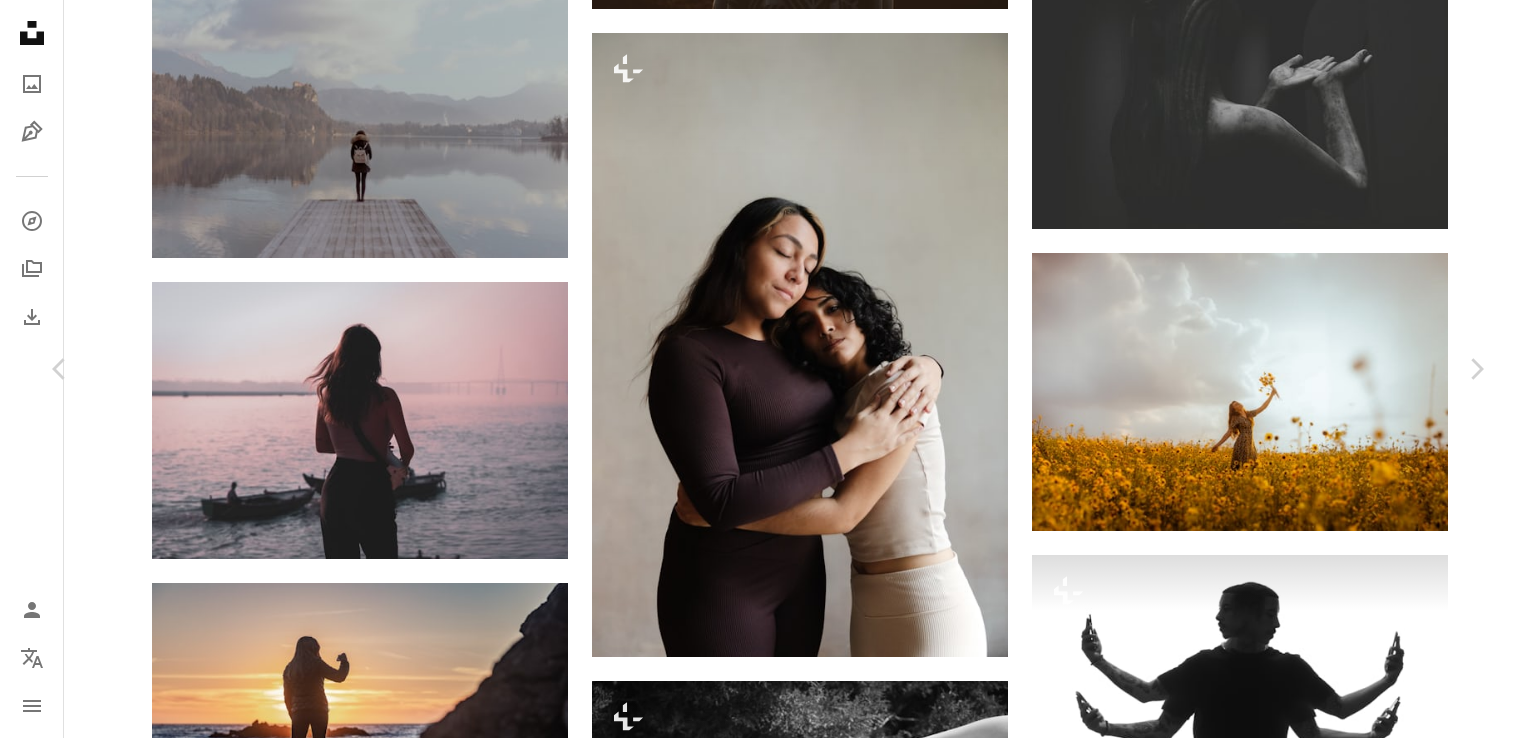 click on "An X shape" at bounding box center (20, 20) 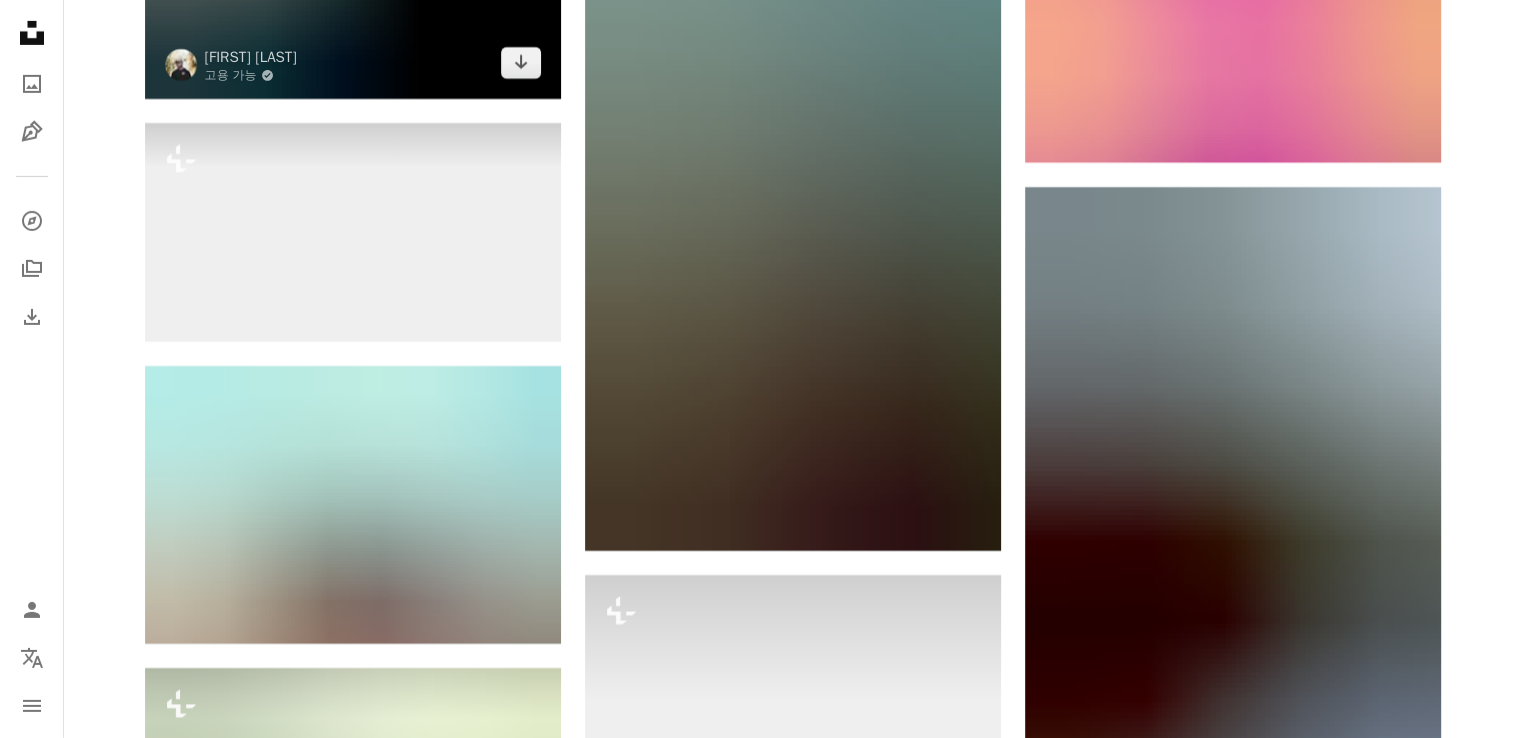 scroll, scrollTop: 59800, scrollLeft: 0, axis: vertical 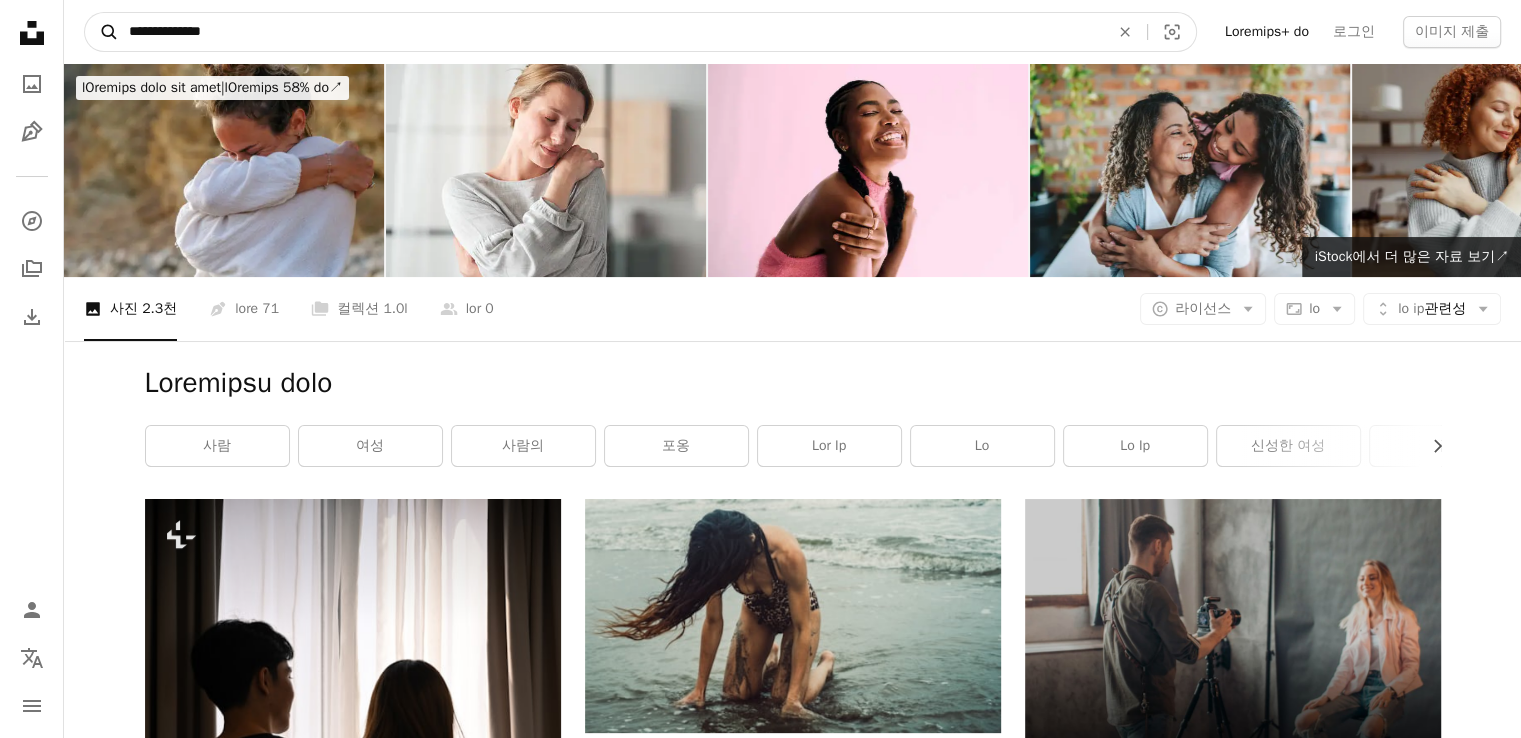 drag, startPoint x: 270, startPoint y: 35, endPoint x: 96, endPoint y: 27, distance: 174.1838 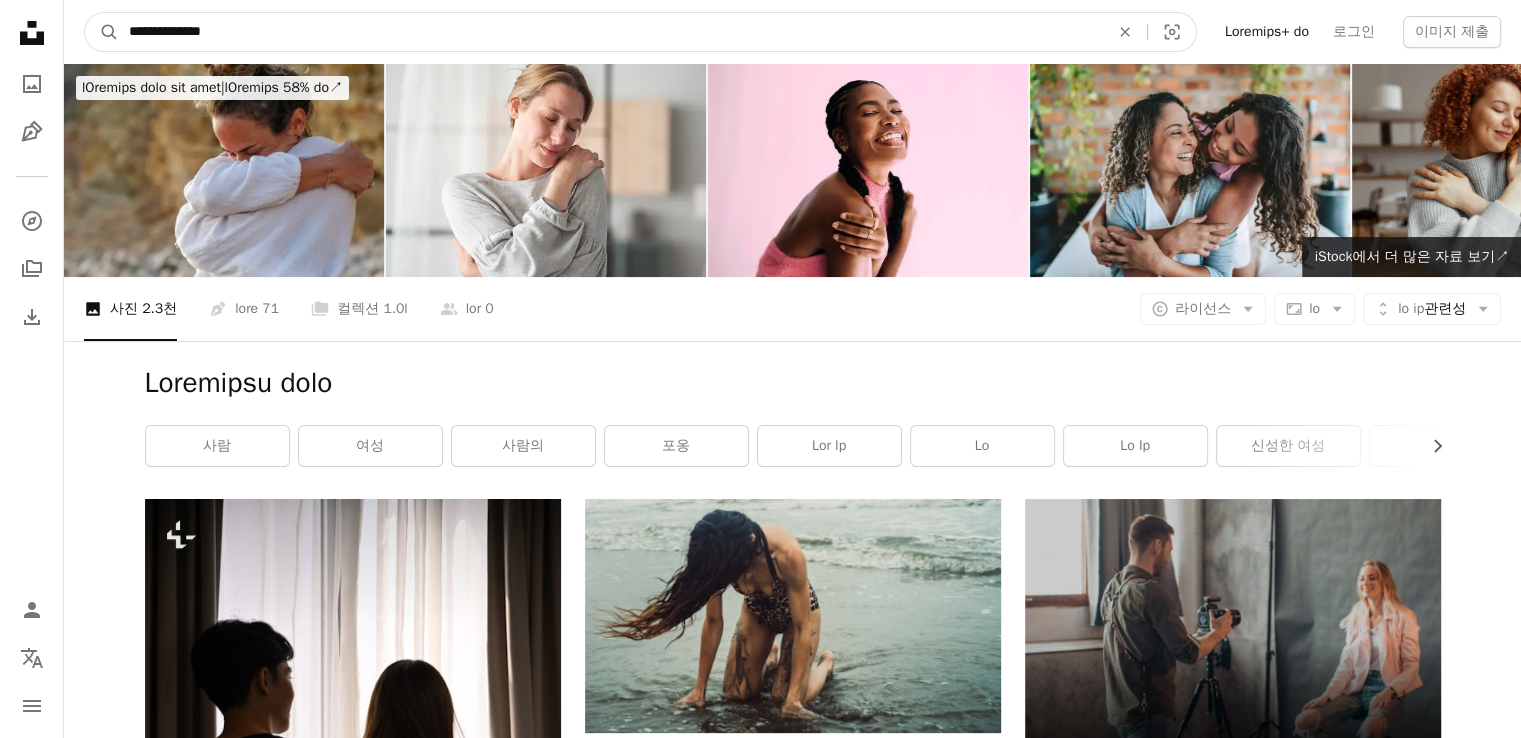 paste 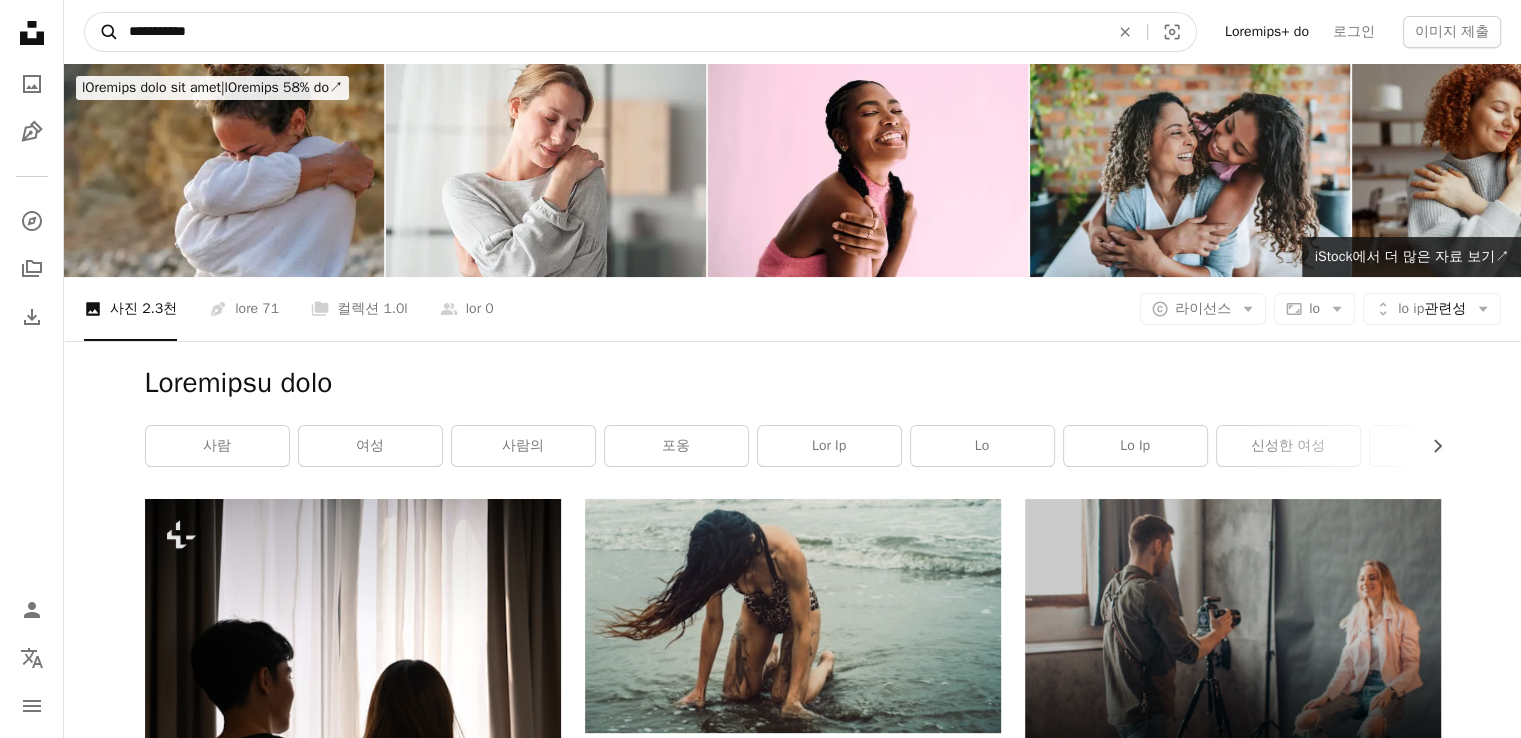 type on "**********" 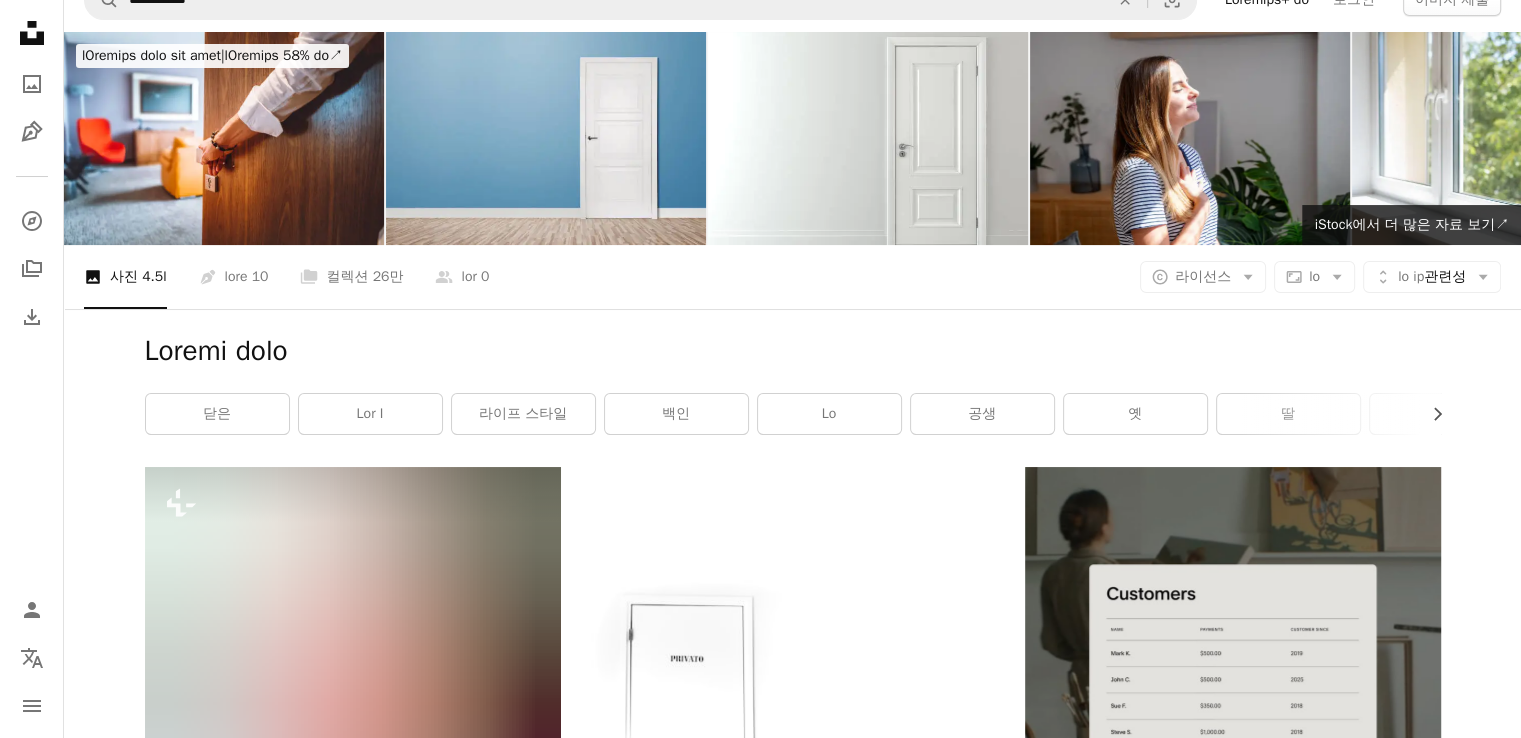 scroll, scrollTop: 0, scrollLeft: 0, axis: both 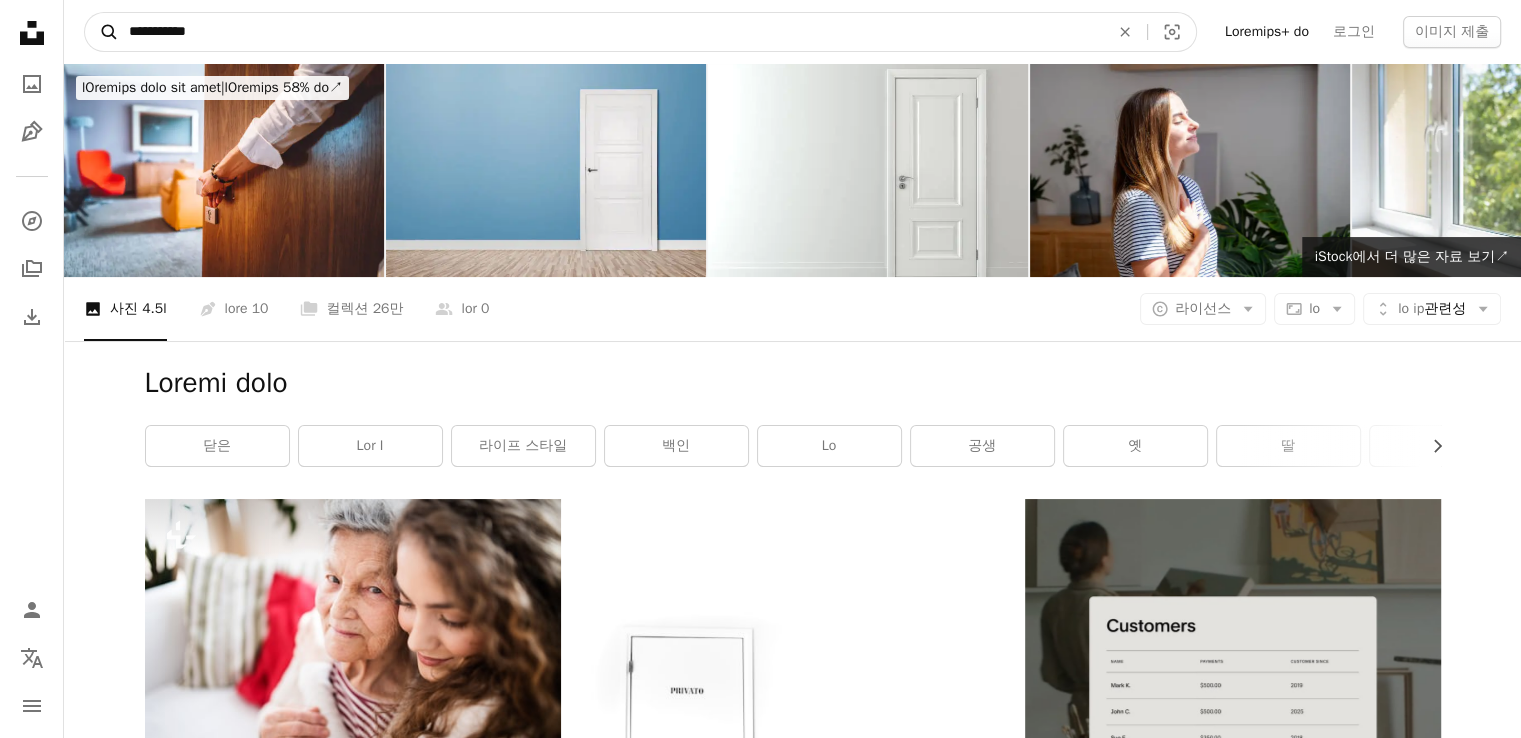 drag, startPoint x: 232, startPoint y: 31, endPoint x: 92, endPoint y: 28, distance: 140.03214 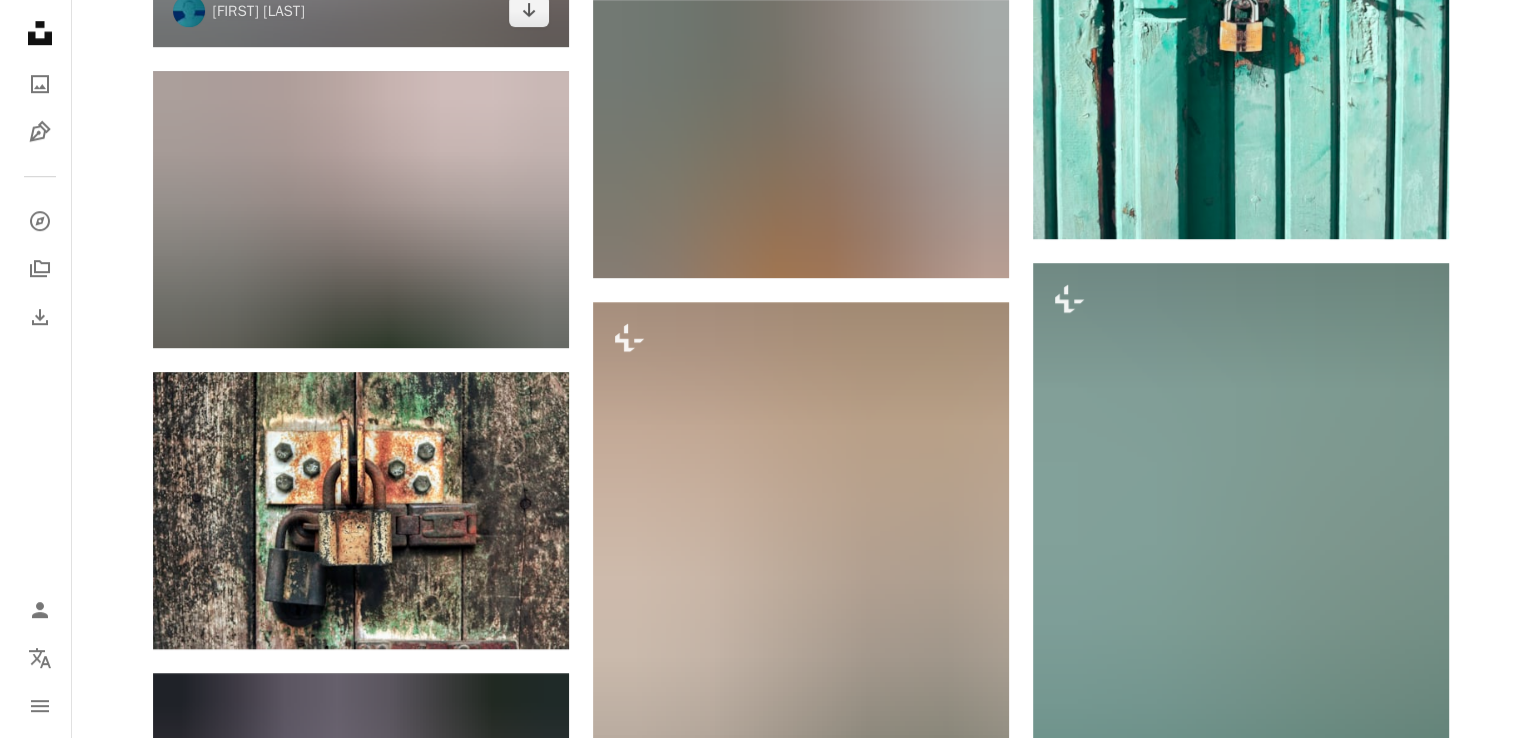 scroll, scrollTop: 1500, scrollLeft: 0, axis: vertical 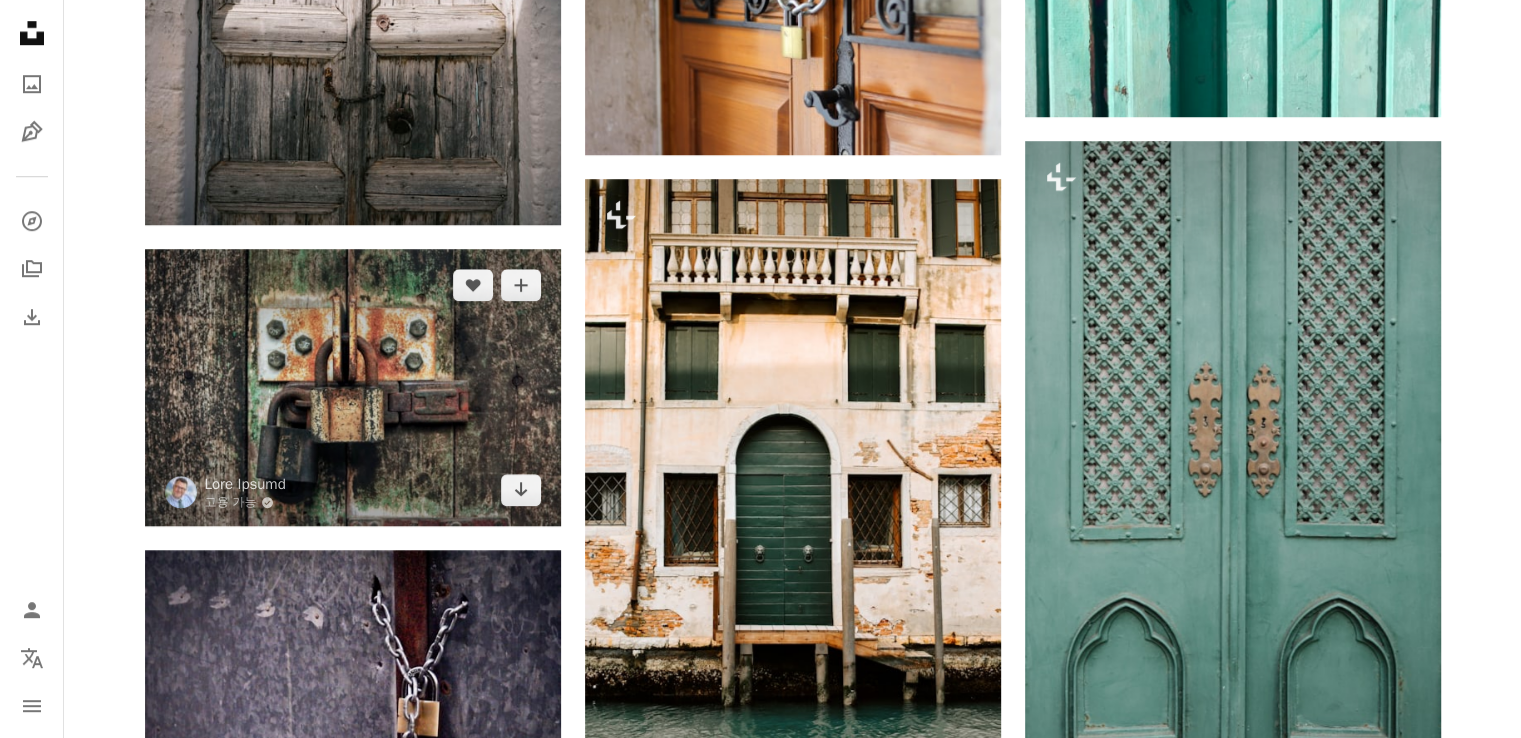 click at bounding box center [353, 387] 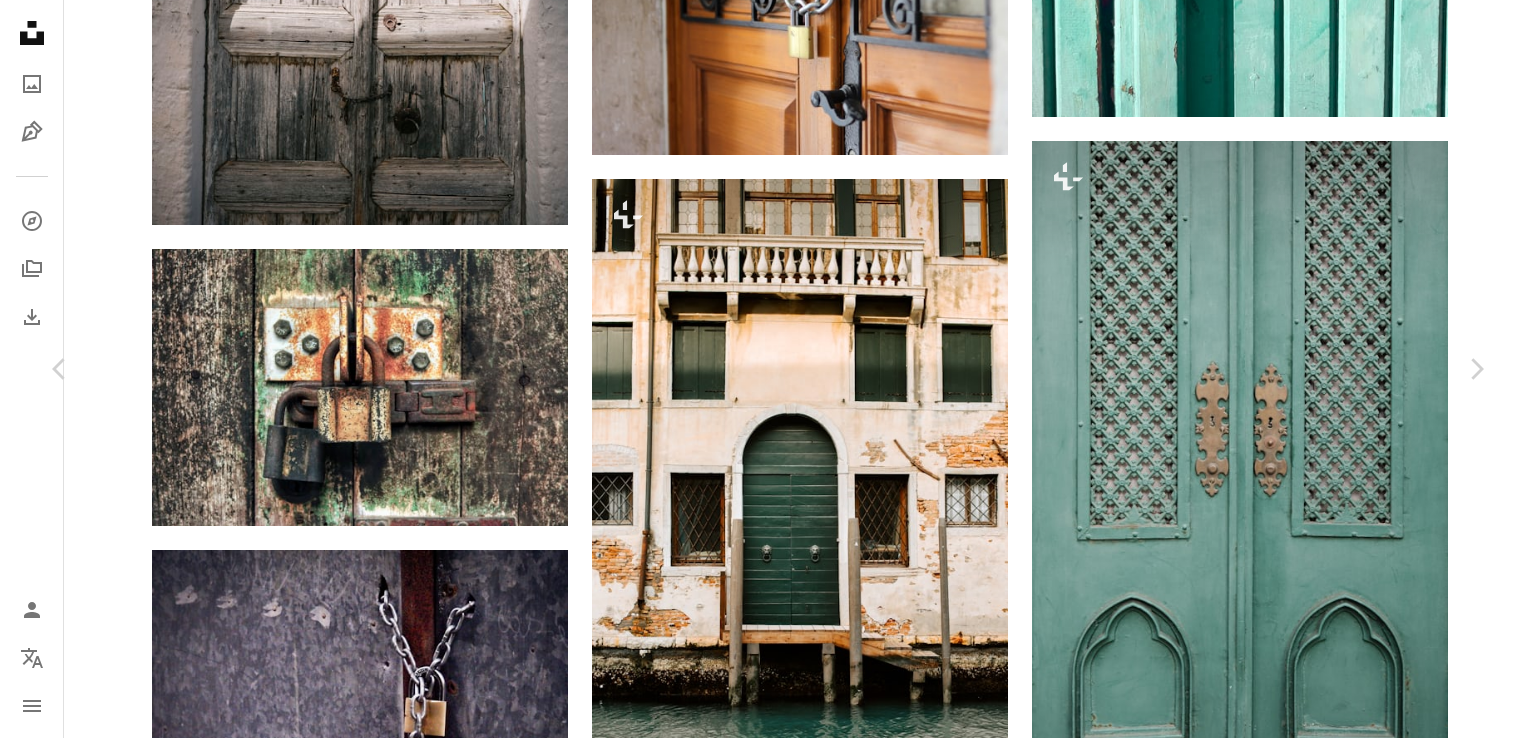 click on "무료 다운로드" at bounding box center (1290, 3574) 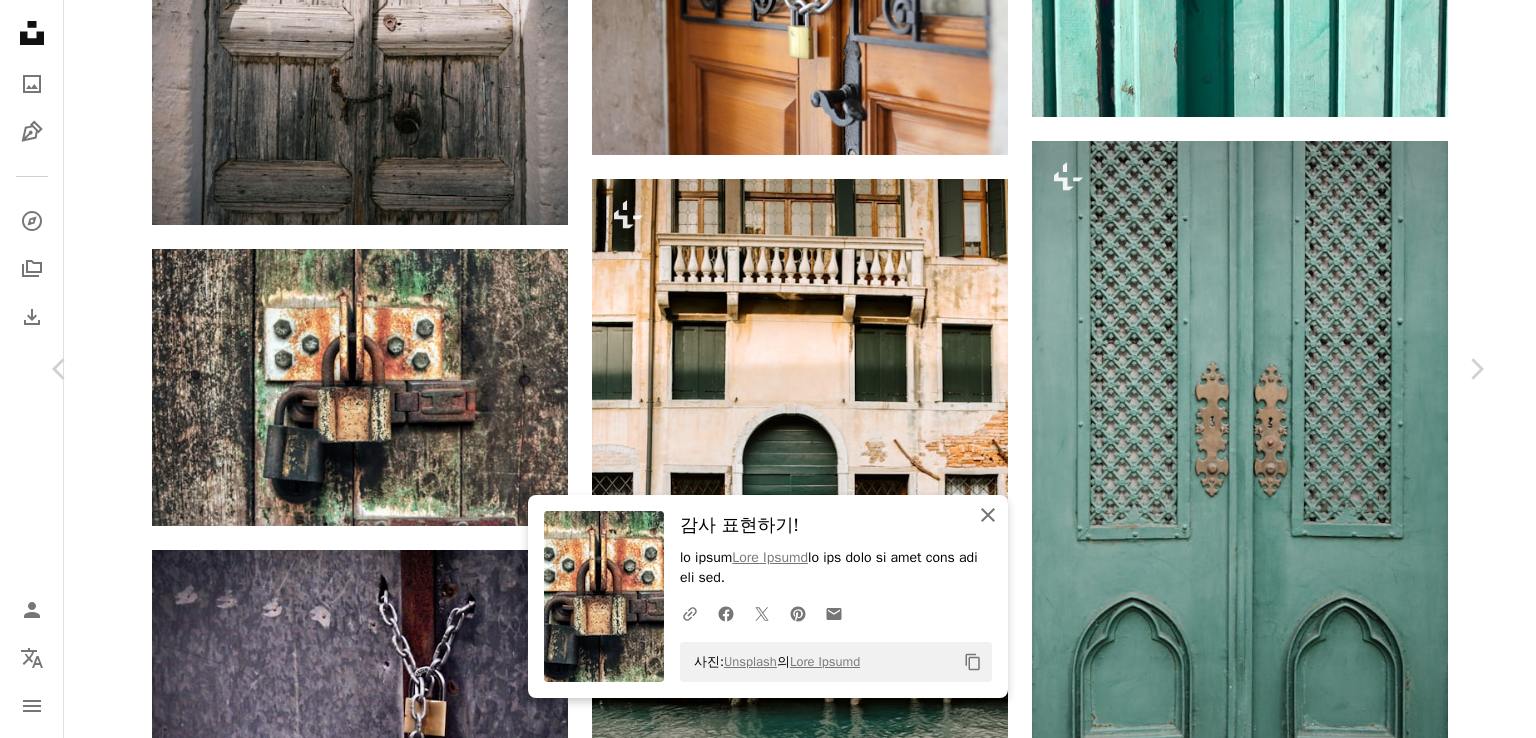 click on "An X shape" at bounding box center (988, 515) 